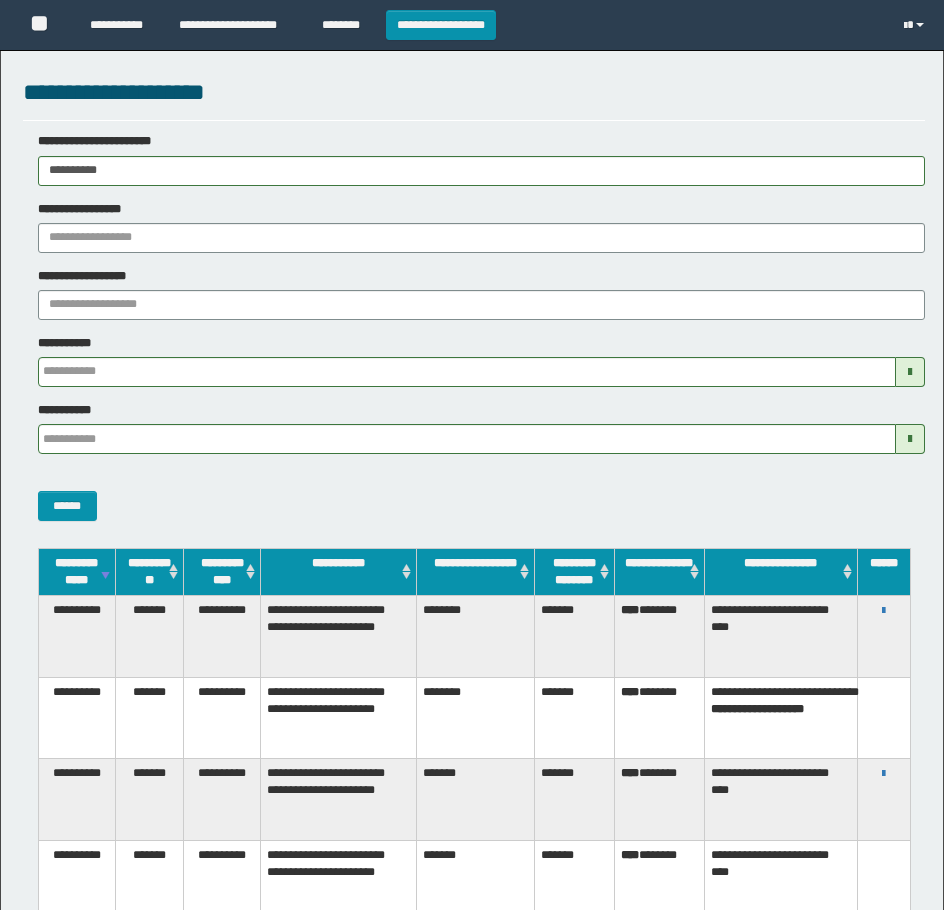 scroll, scrollTop: 0, scrollLeft: 0, axis: both 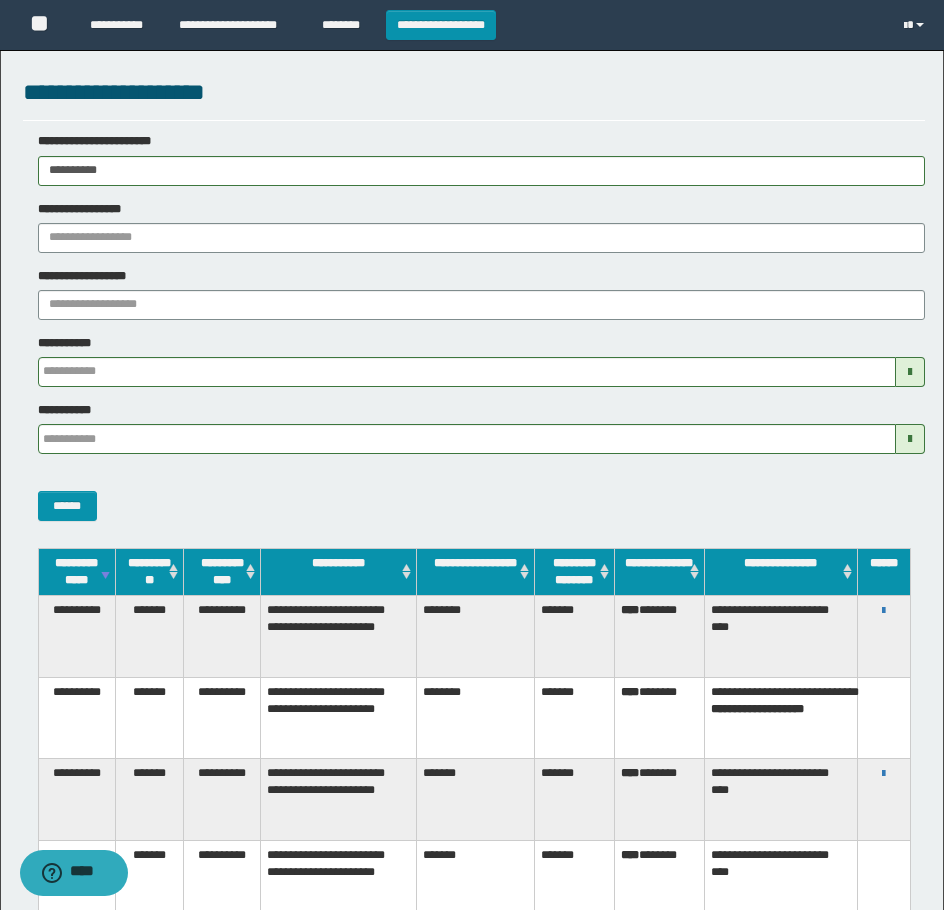 type on "**********" 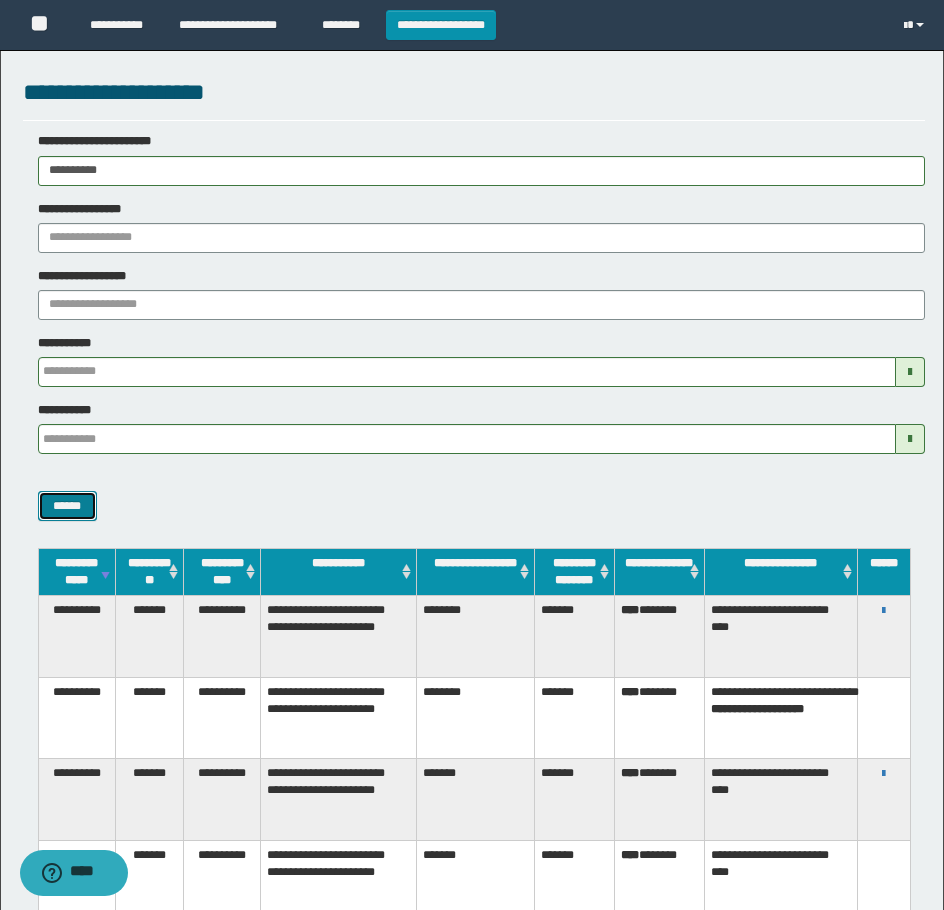 click on "******" at bounding box center [67, 506] 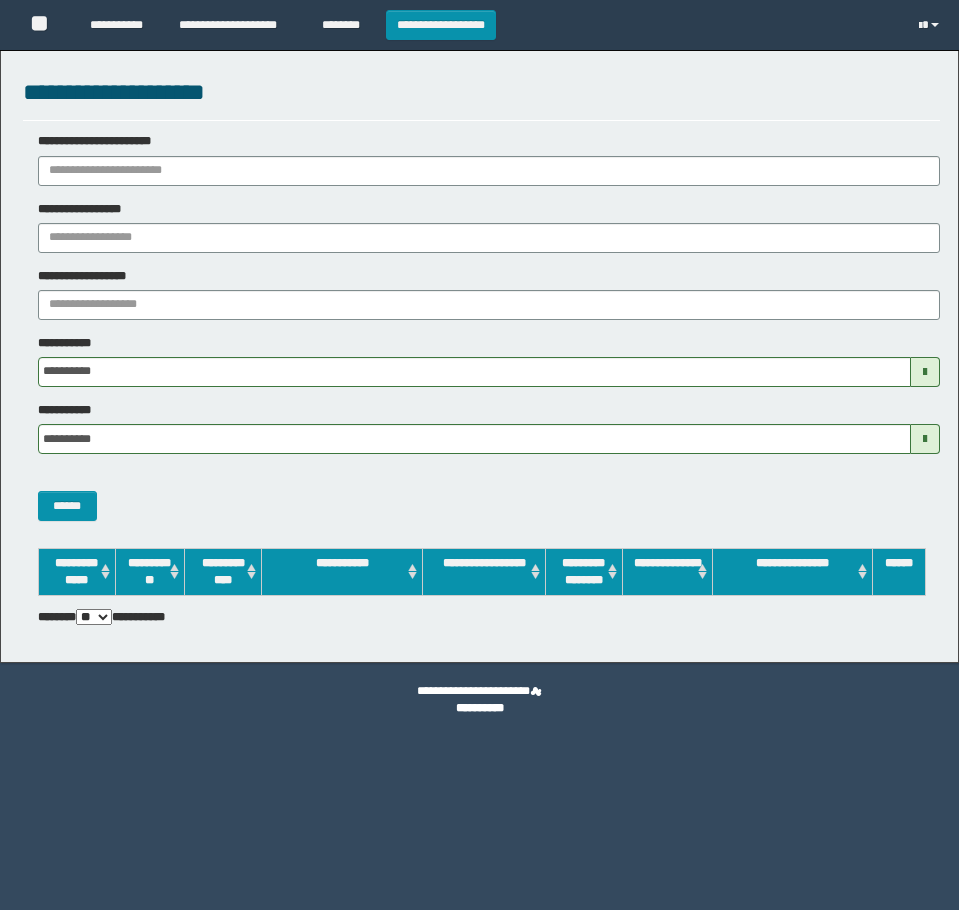 scroll, scrollTop: 0, scrollLeft: 0, axis: both 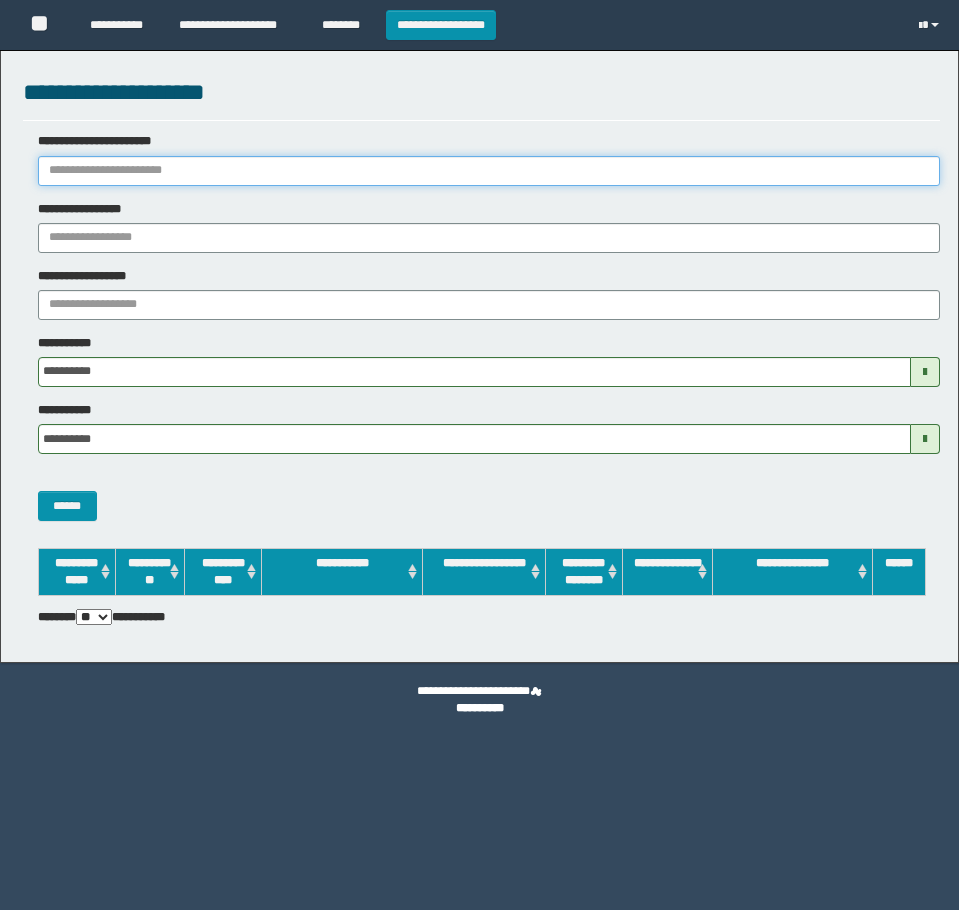 click on "**********" at bounding box center (489, 171) 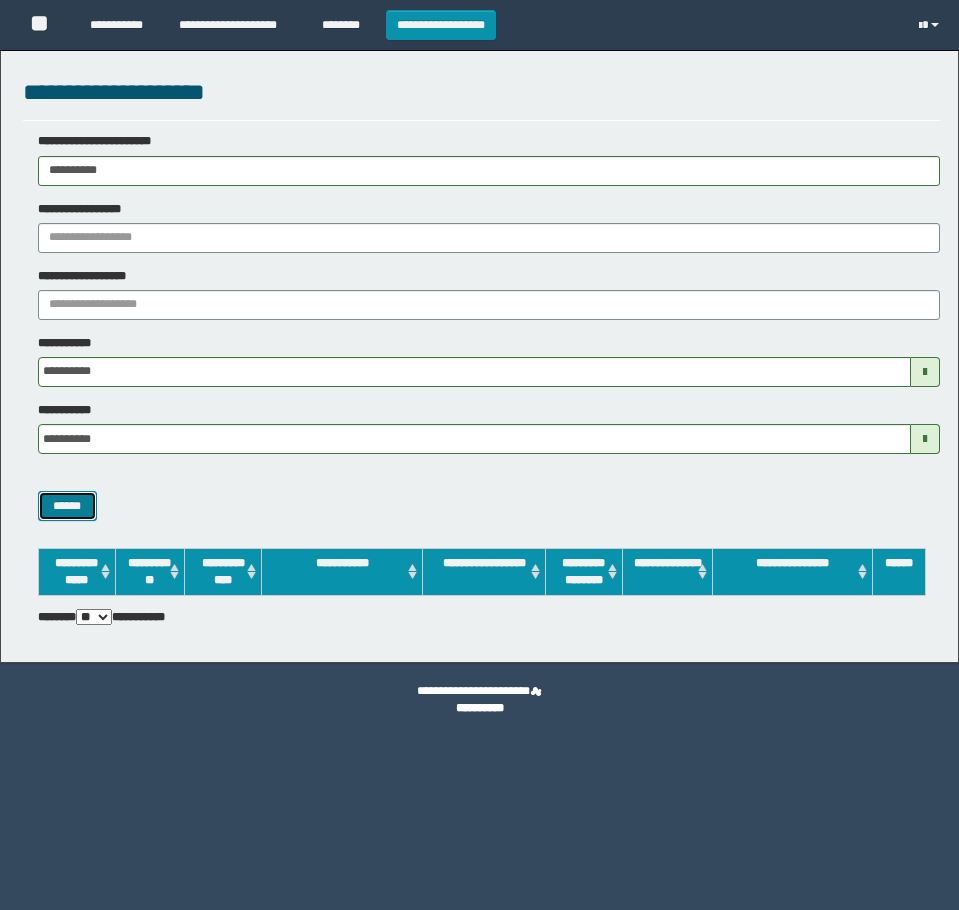 click on "******" at bounding box center (67, 506) 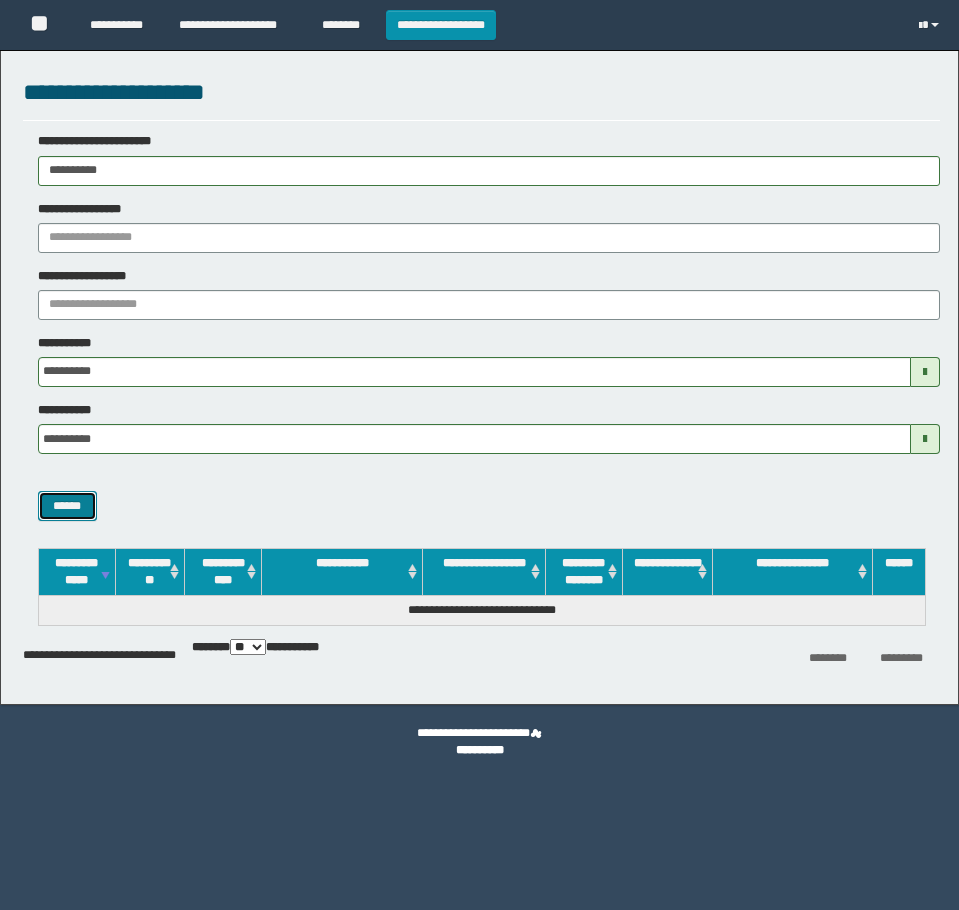 scroll, scrollTop: 0, scrollLeft: 0, axis: both 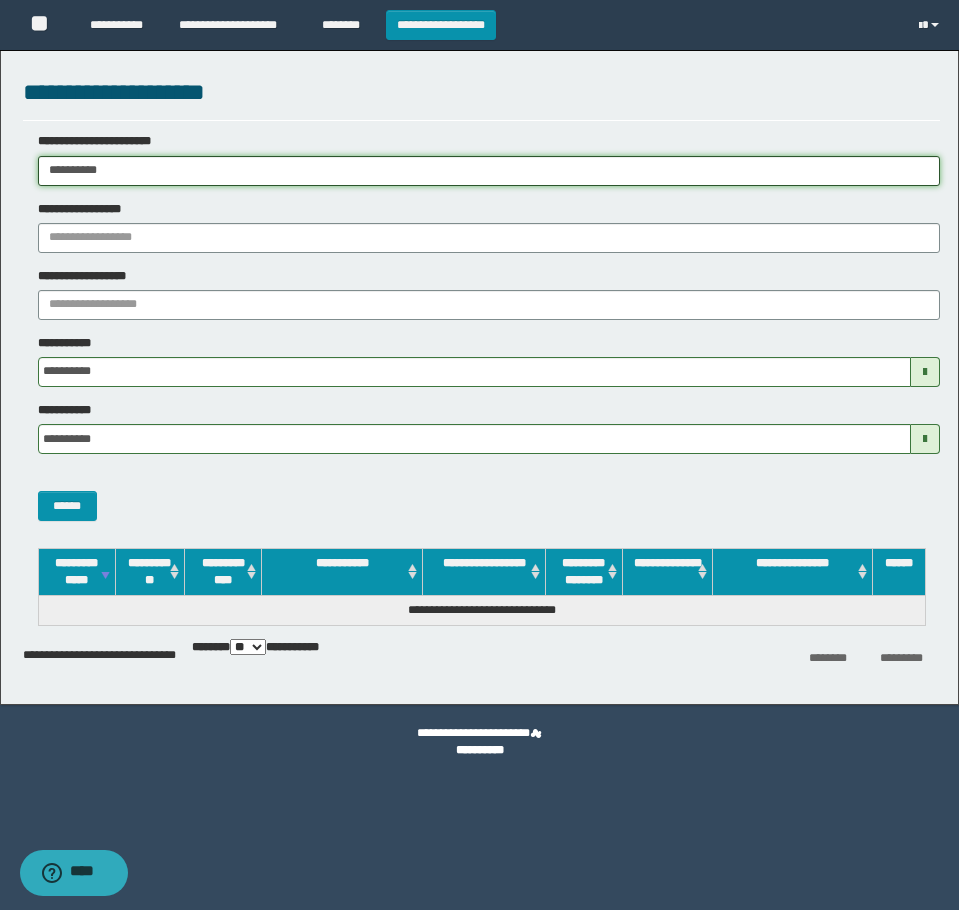 drag, startPoint x: 141, startPoint y: 167, endPoint x: 16, endPoint y: 232, distance: 140.89003 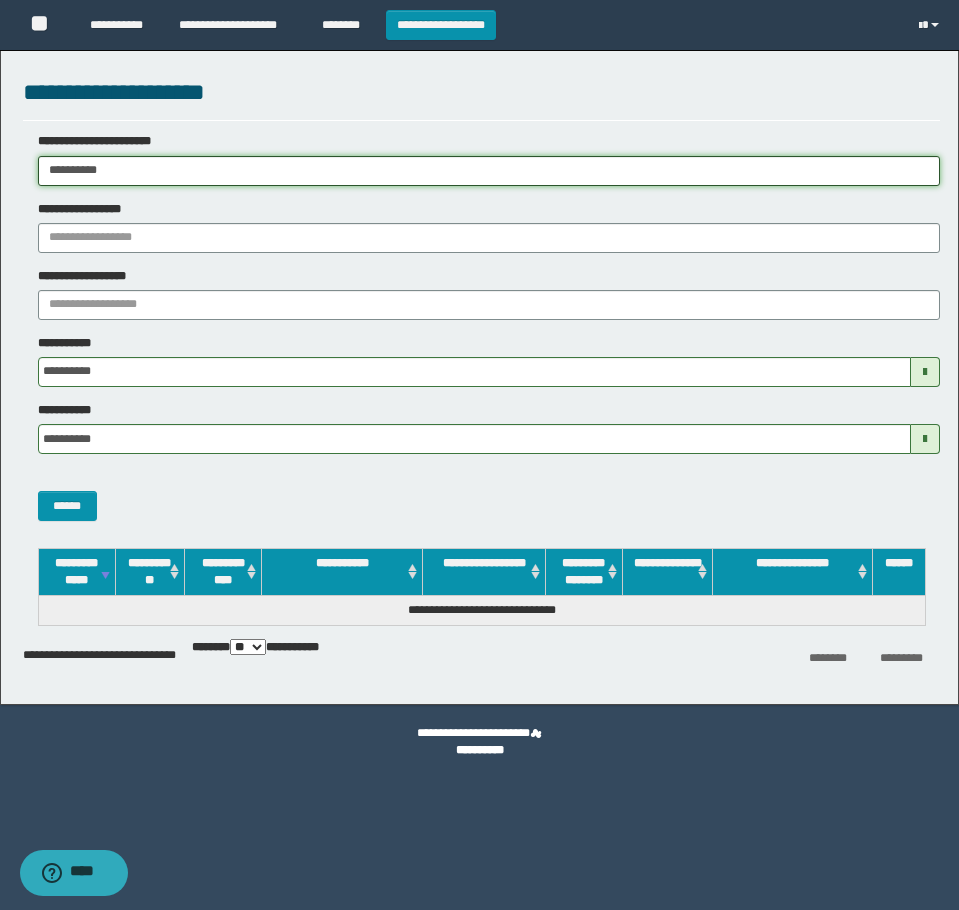 click on "**********" at bounding box center [479, 455] 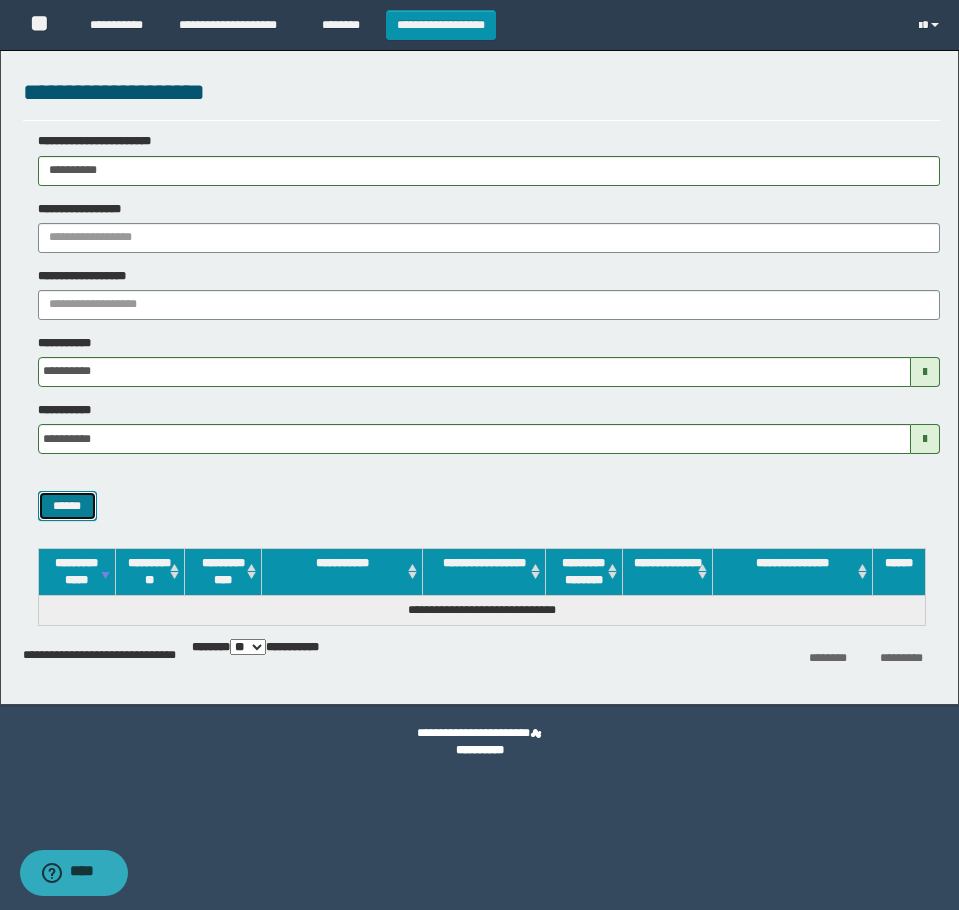 click on "******" at bounding box center [67, 506] 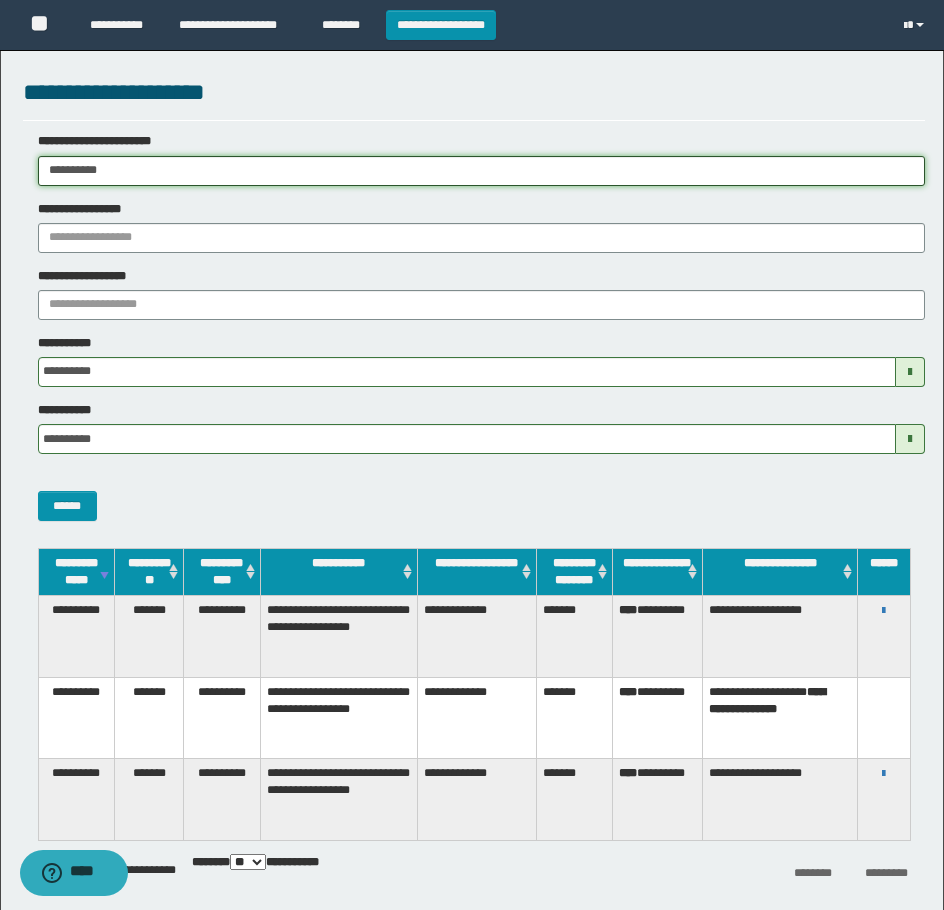 drag, startPoint x: 179, startPoint y: 173, endPoint x: -7, endPoint y: 170, distance: 186.02419 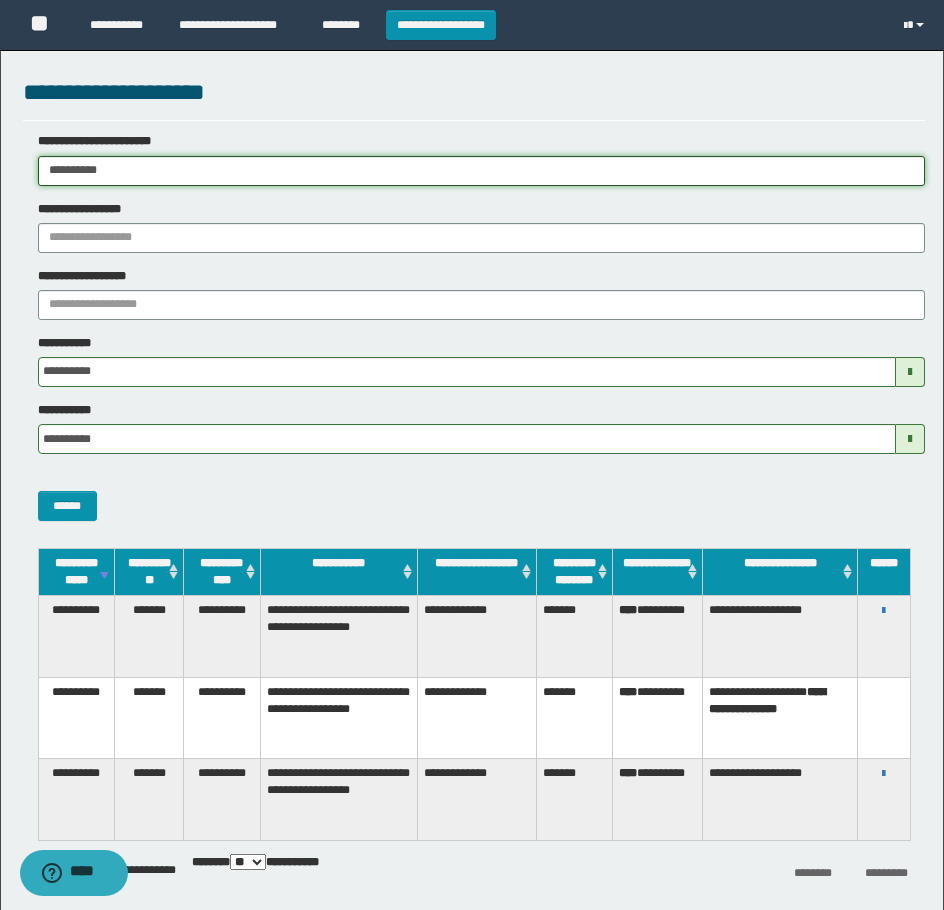 click on "**********" at bounding box center (472, 455) 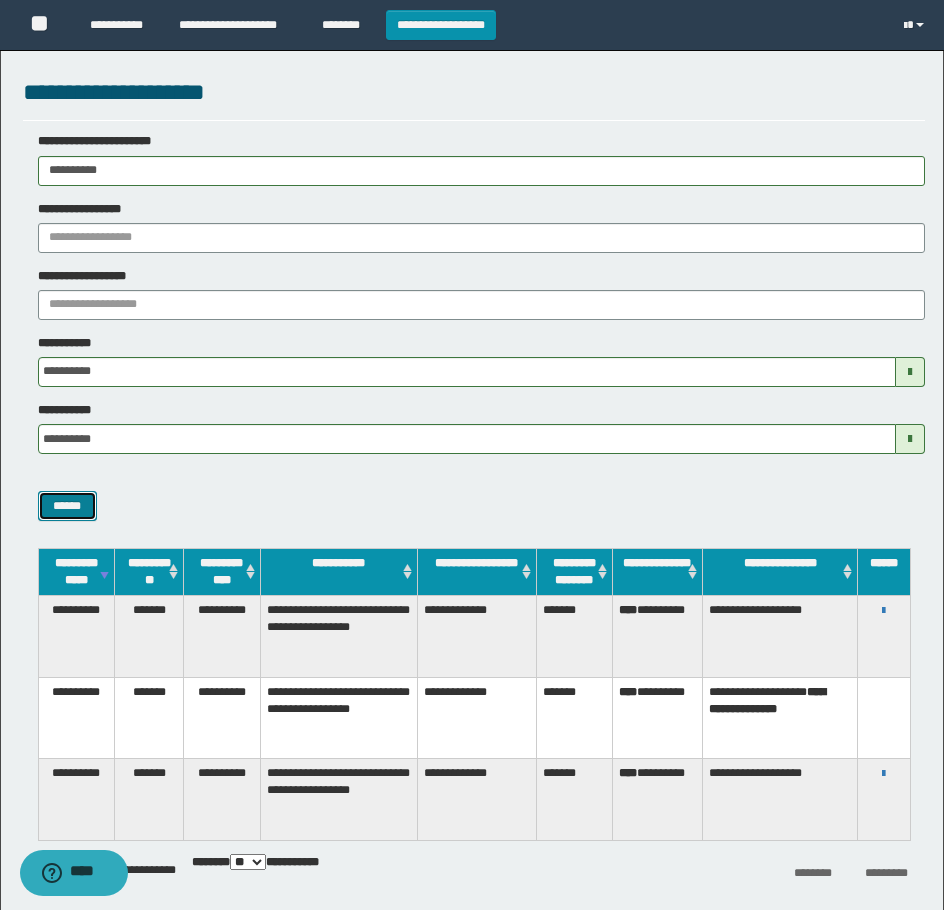 click on "******" at bounding box center (67, 506) 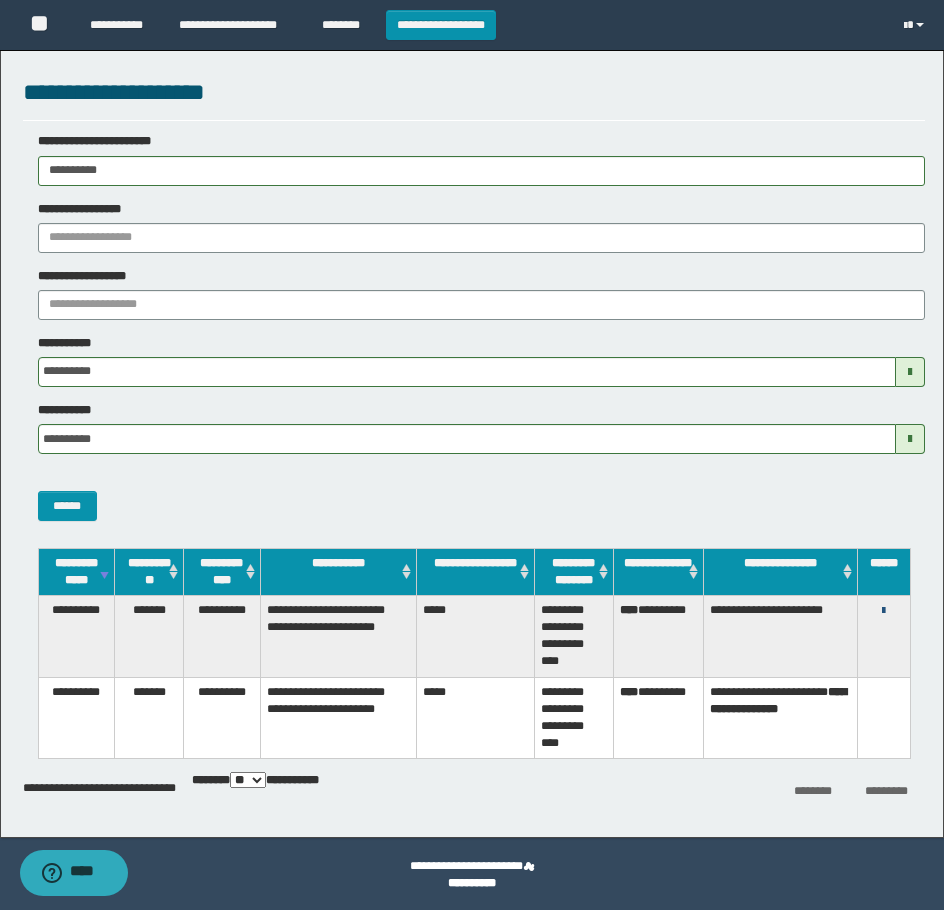 click at bounding box center [883, 611] 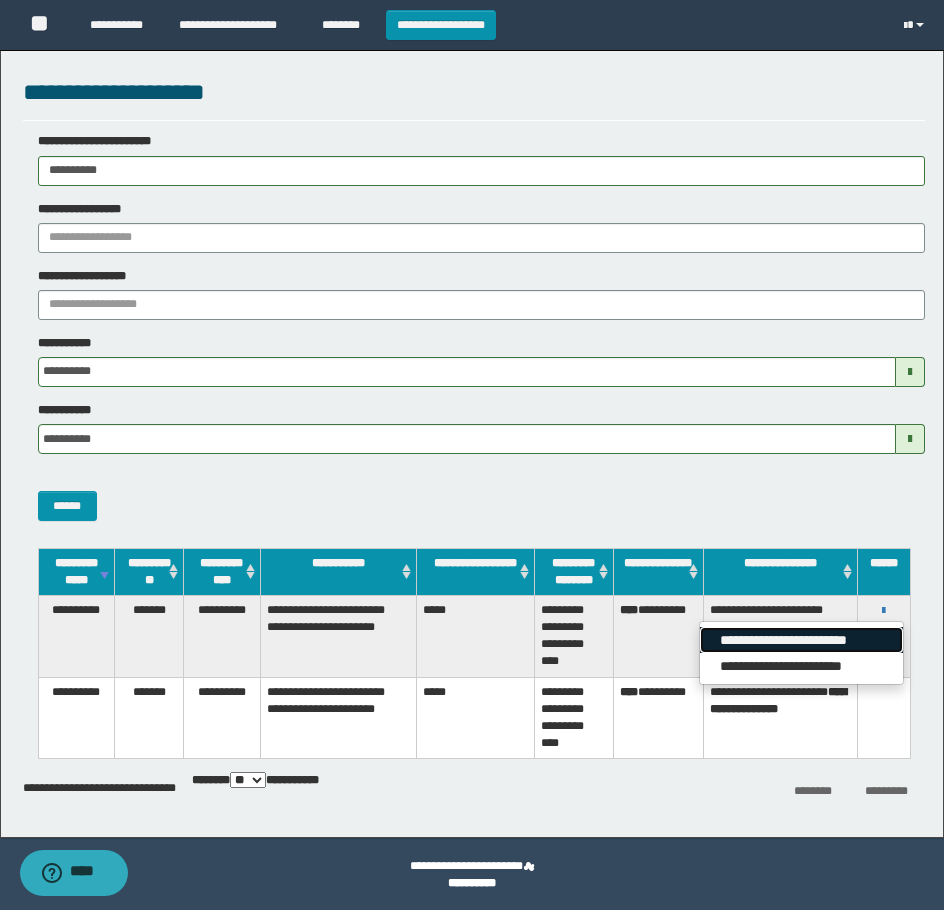 click on "**********" at bounding box center (801, 640) 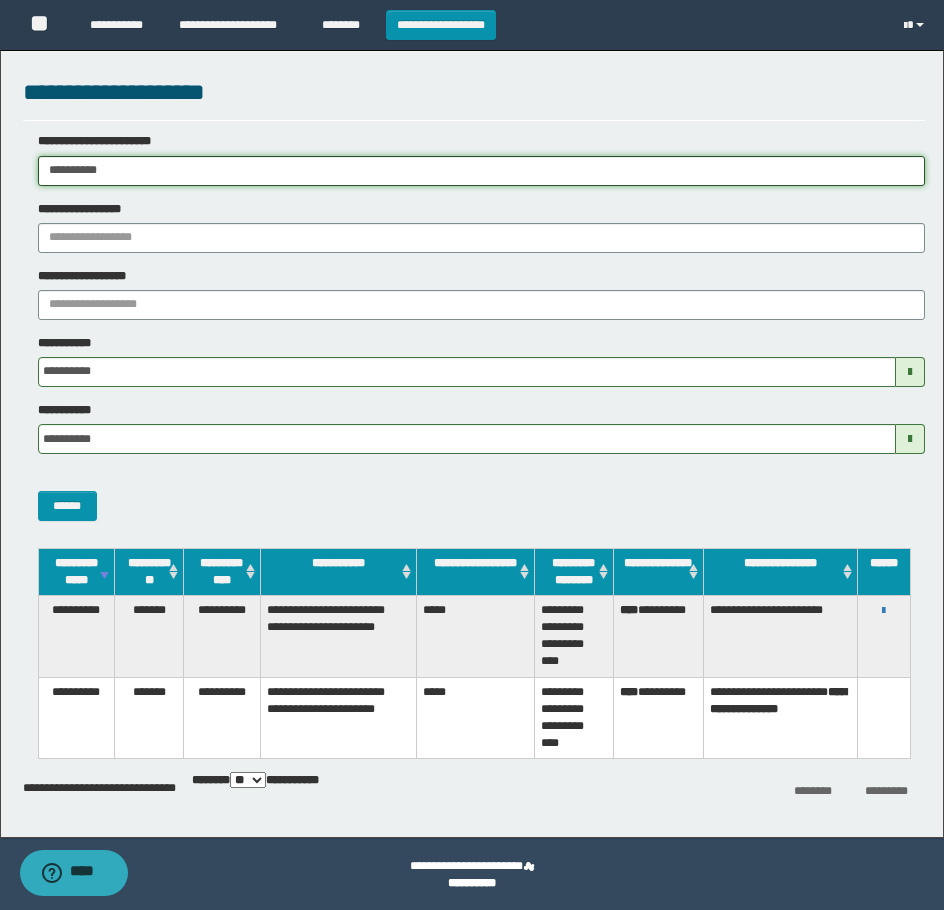 drag, startPoint x: 192, startPoint y: 164, endPoint x: 28, endPoint y: 294, distance: 209.27493 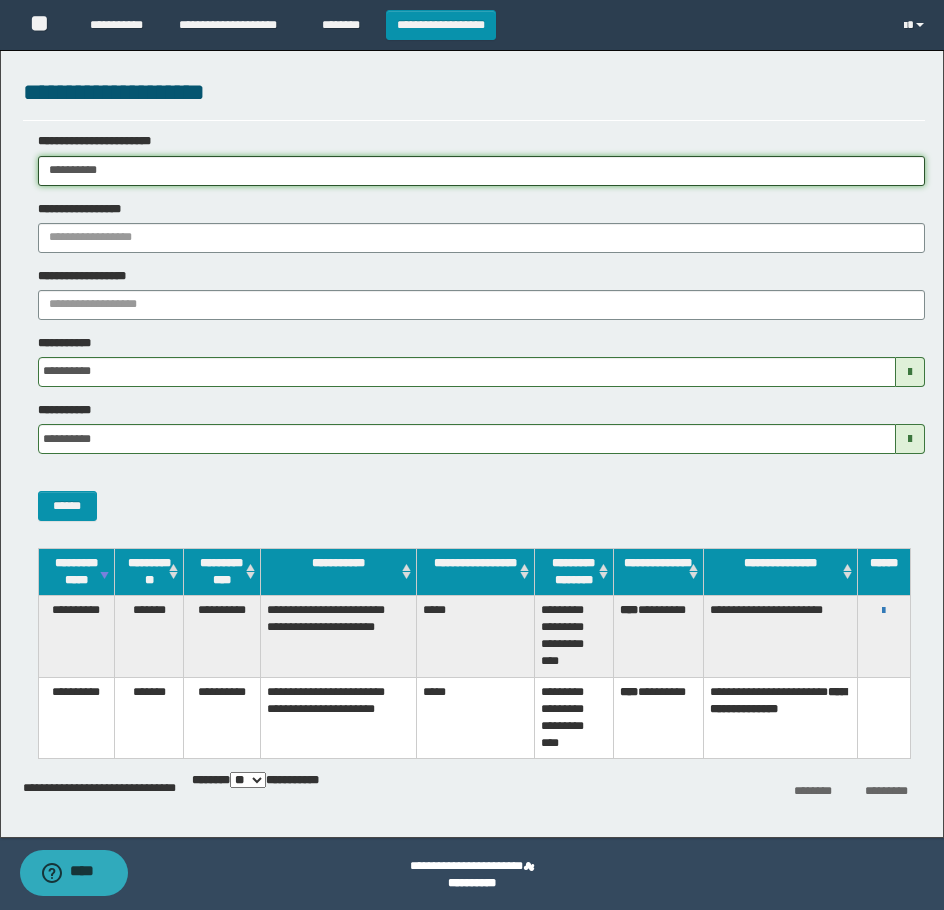 click on "**********" at bounding box center (472, 455) 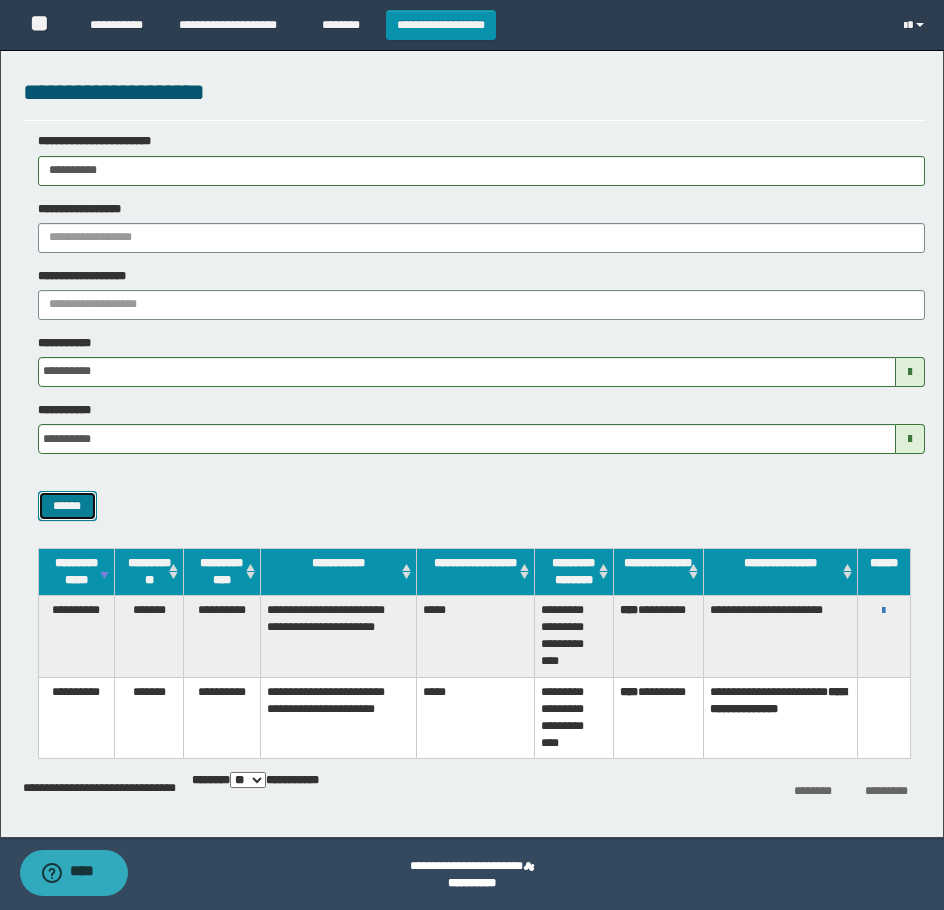 click on "******" at bounding box center (67, 506) 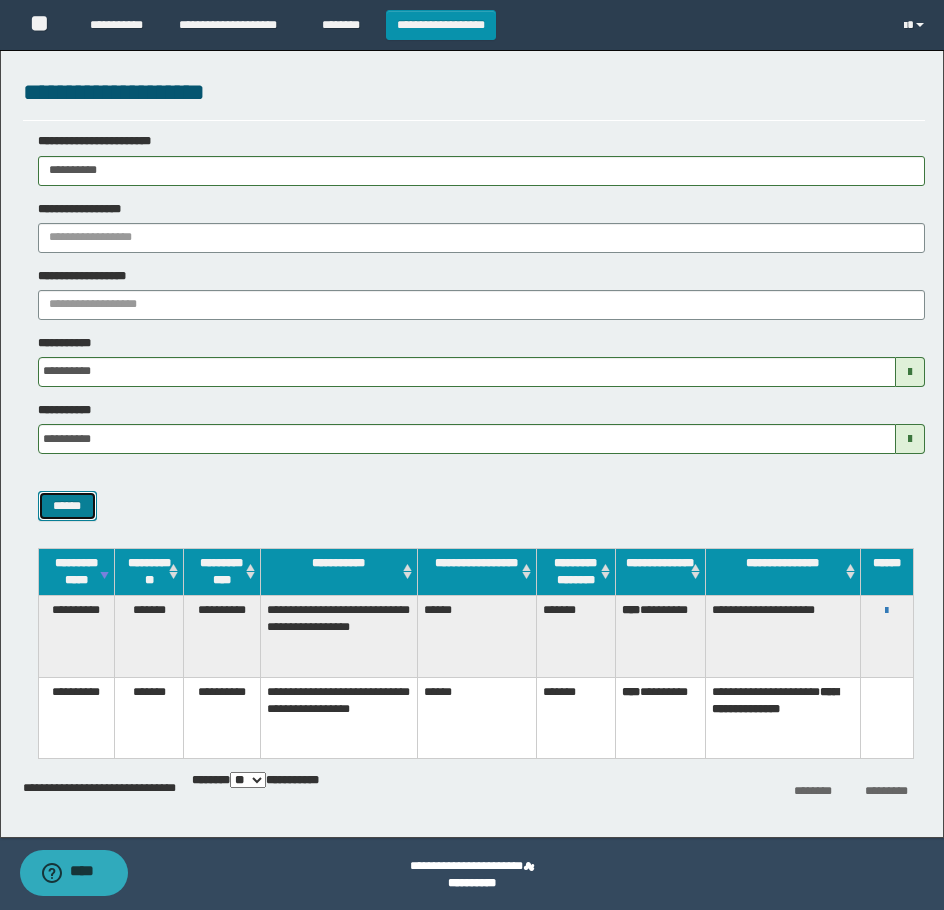 click on "******" at bounding box center [67, 506] 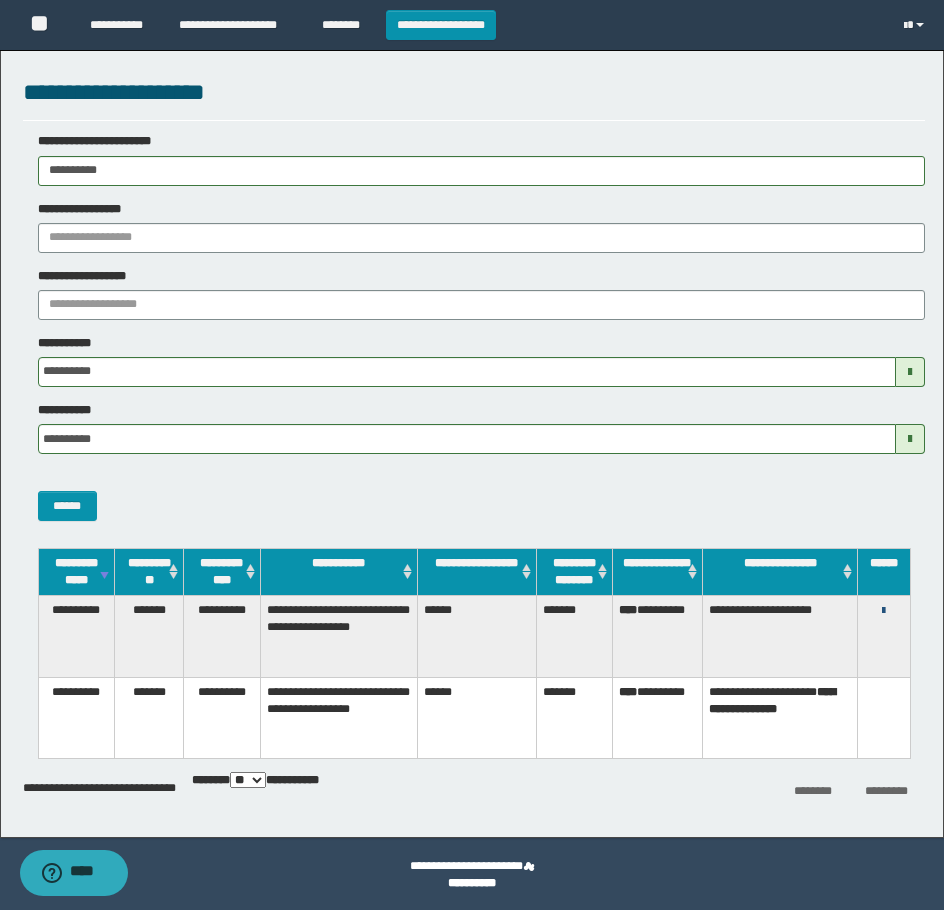 click at bounding box center (883, 611) 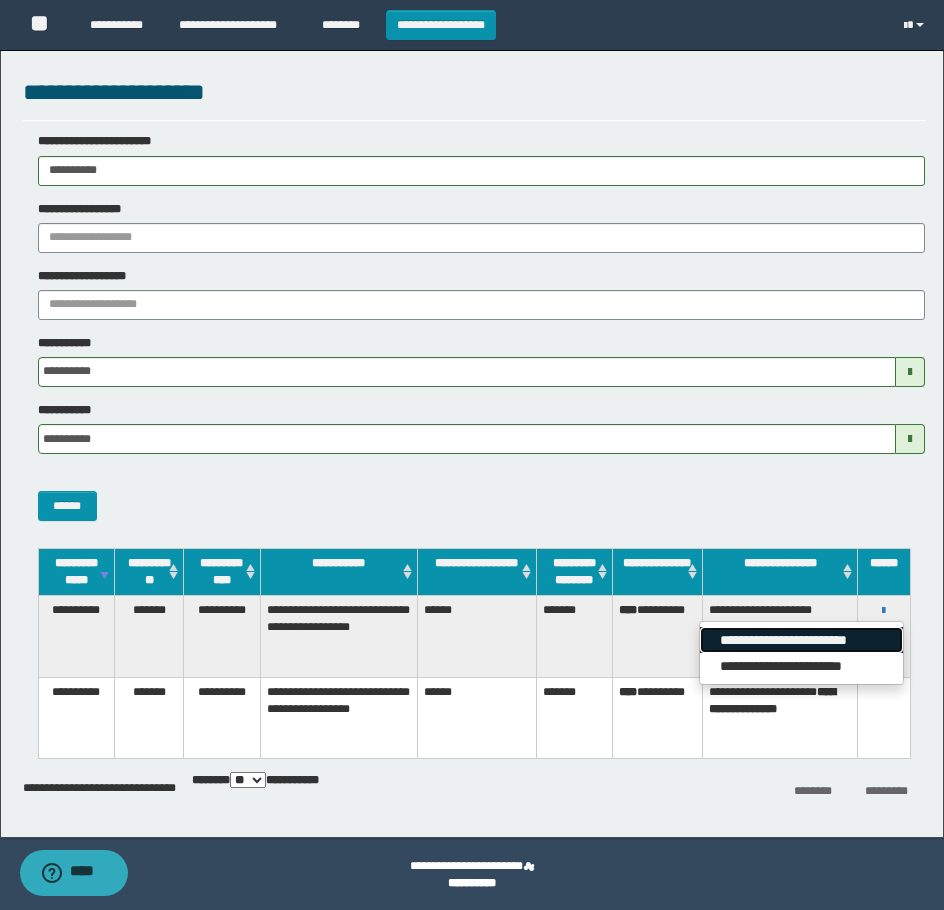 click on "**********" at bounding box center [801, 640] 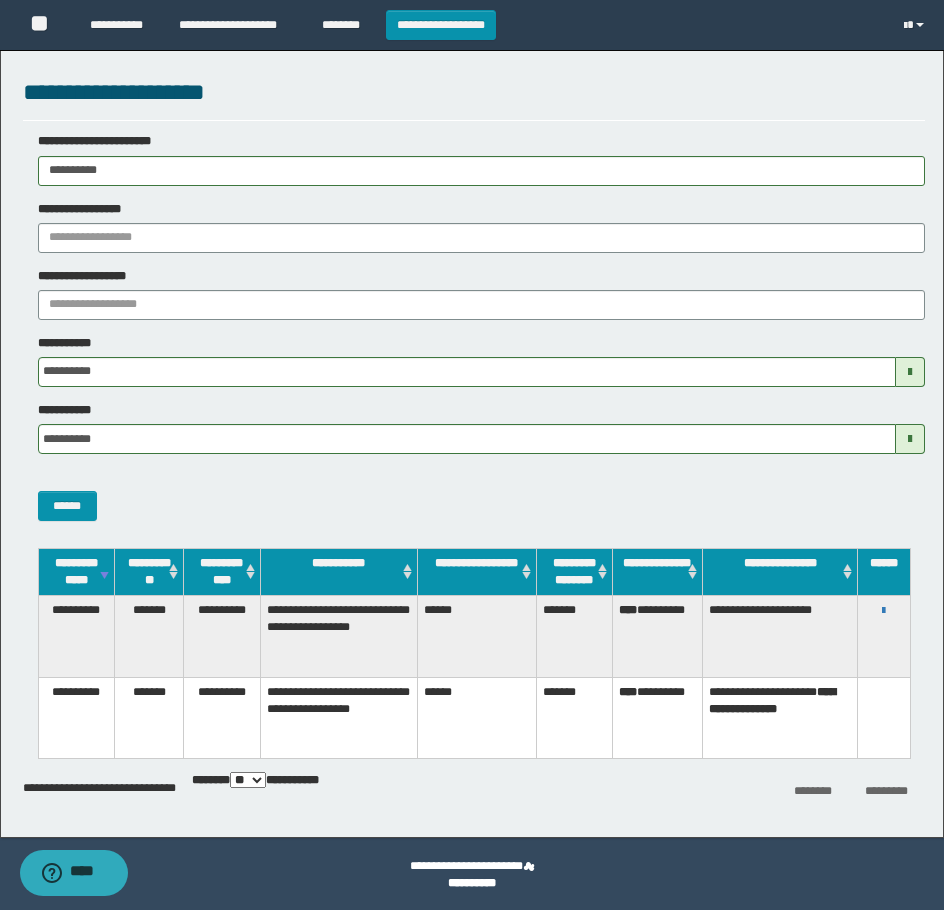 drag, startPoint x: 157, startPoint y: 154, endPoint x: 117, endPoint y: 156, distance: 40.04997 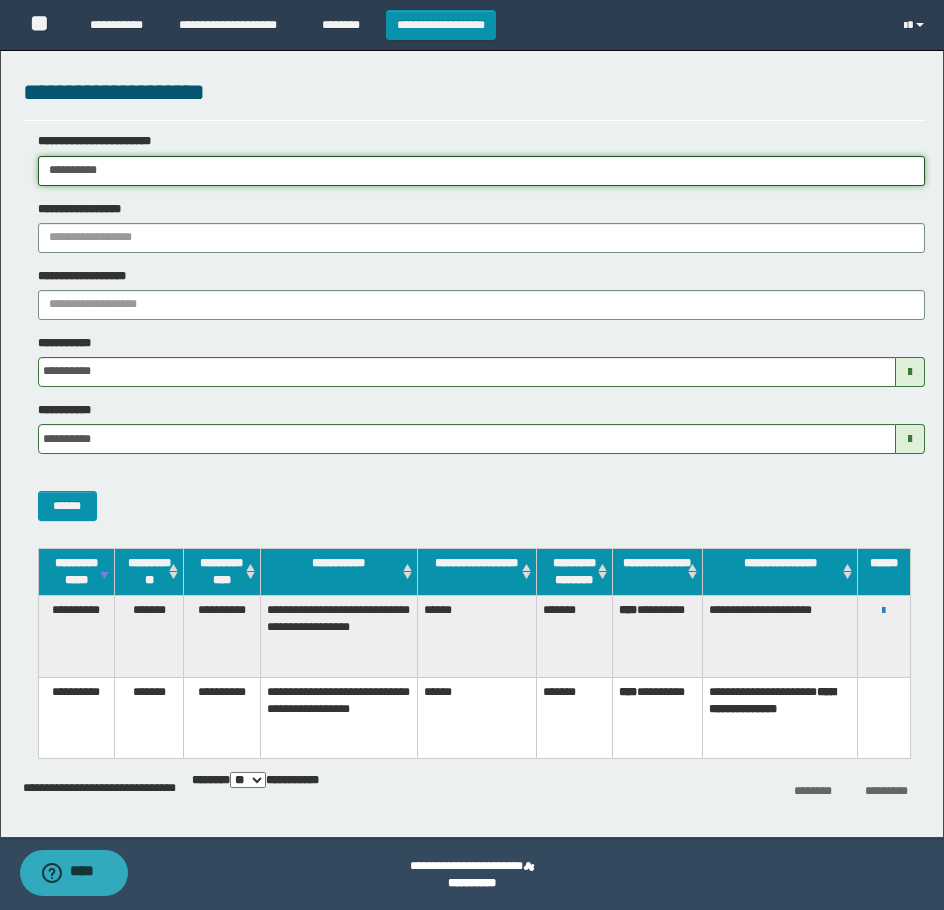 drag, startPoint x: 154, startPoint y: 175, endPoint x: -7, endPoint y: 177, distance: 161.01242 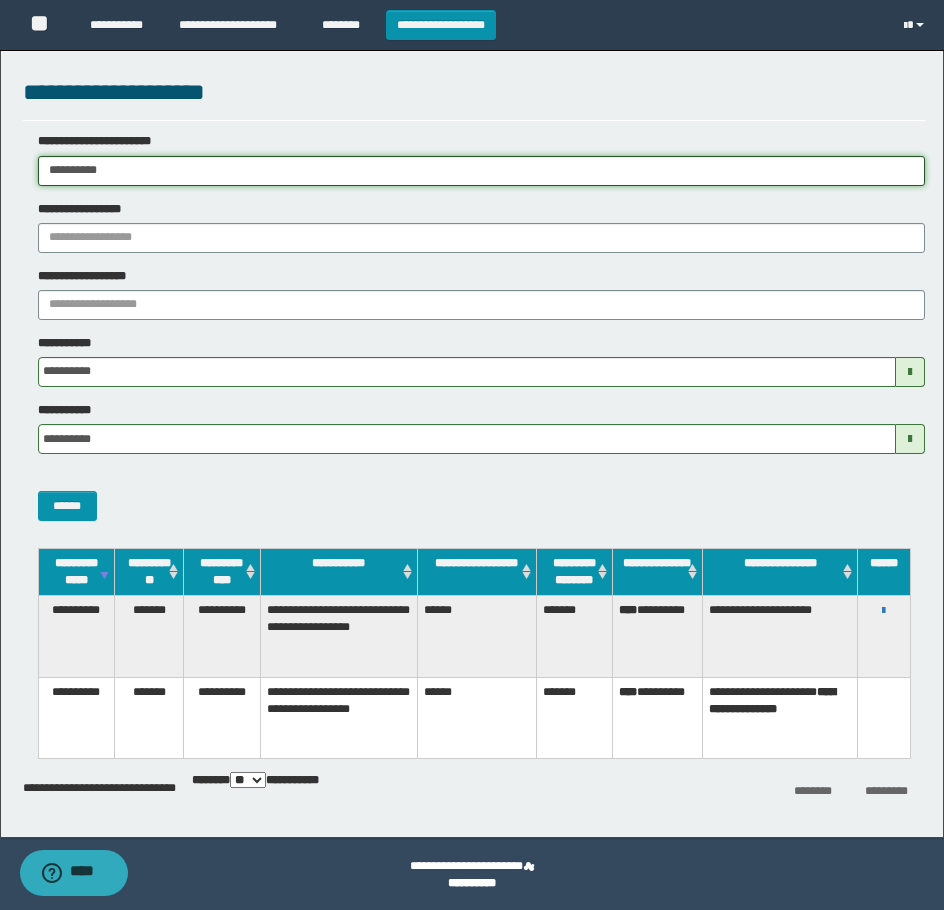 click on "**********" at bounding box center [472, 455] 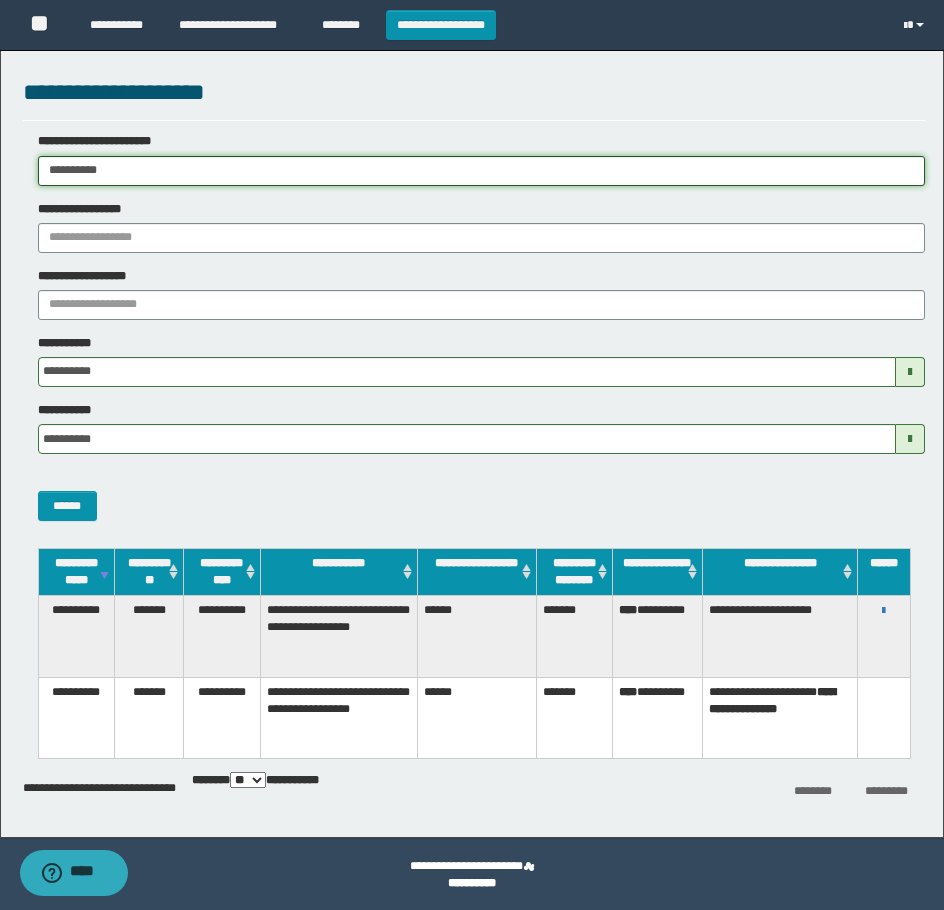 paste 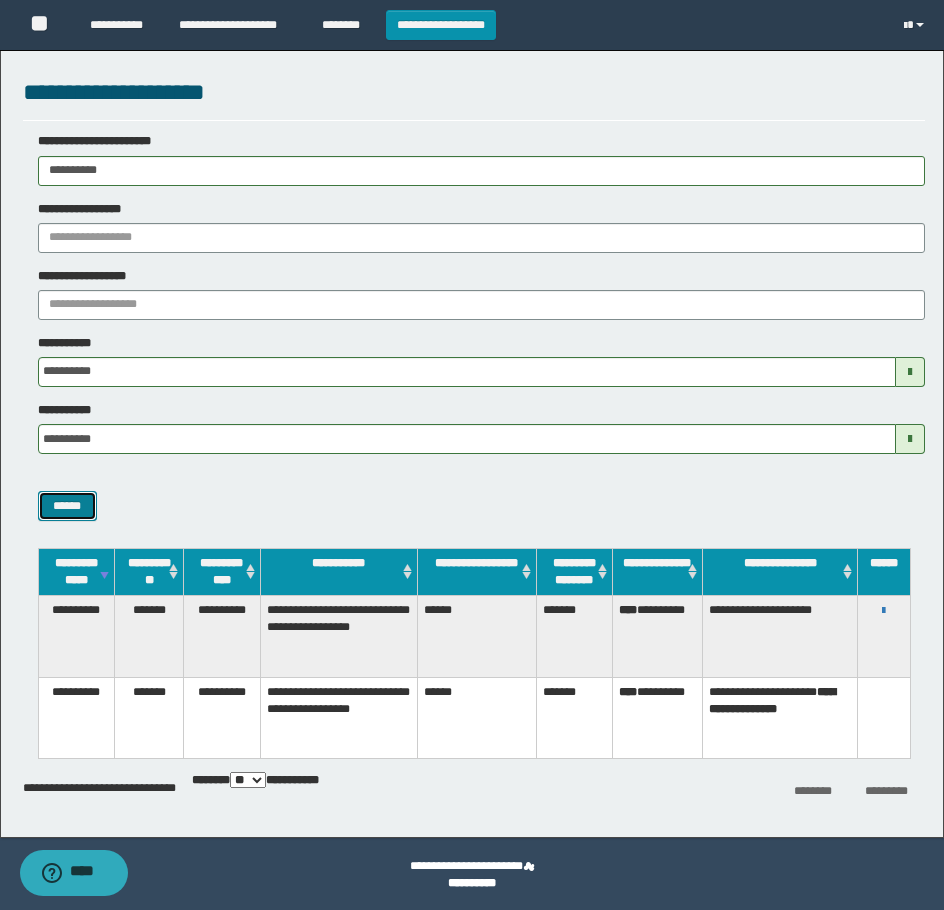 click on "******" at bounding box center (67, 506) 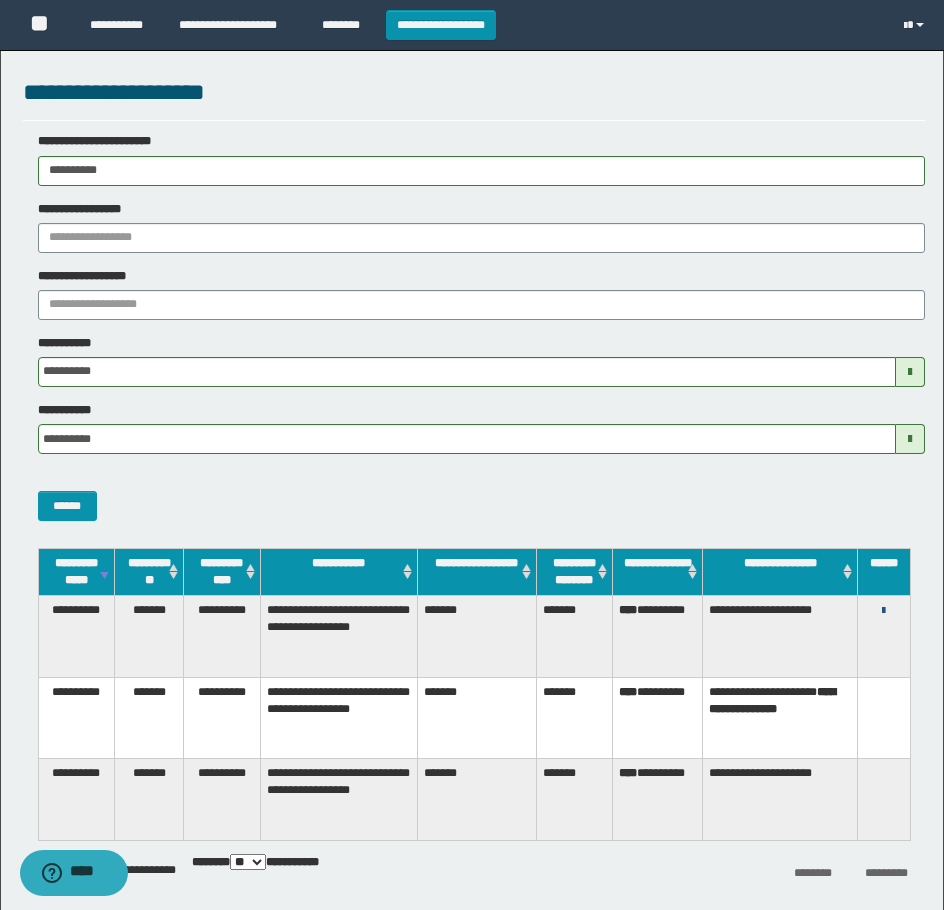 click at bounding box center (883, 611) 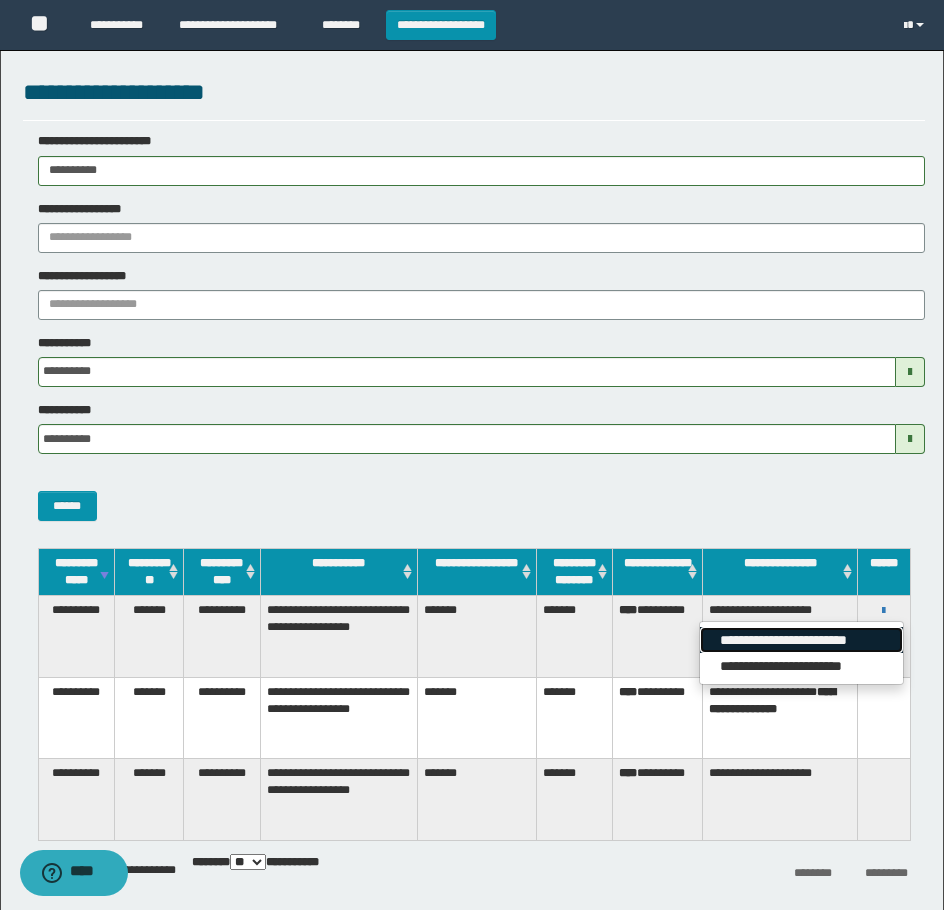 click on "**********" at bounding box center (801, 640) 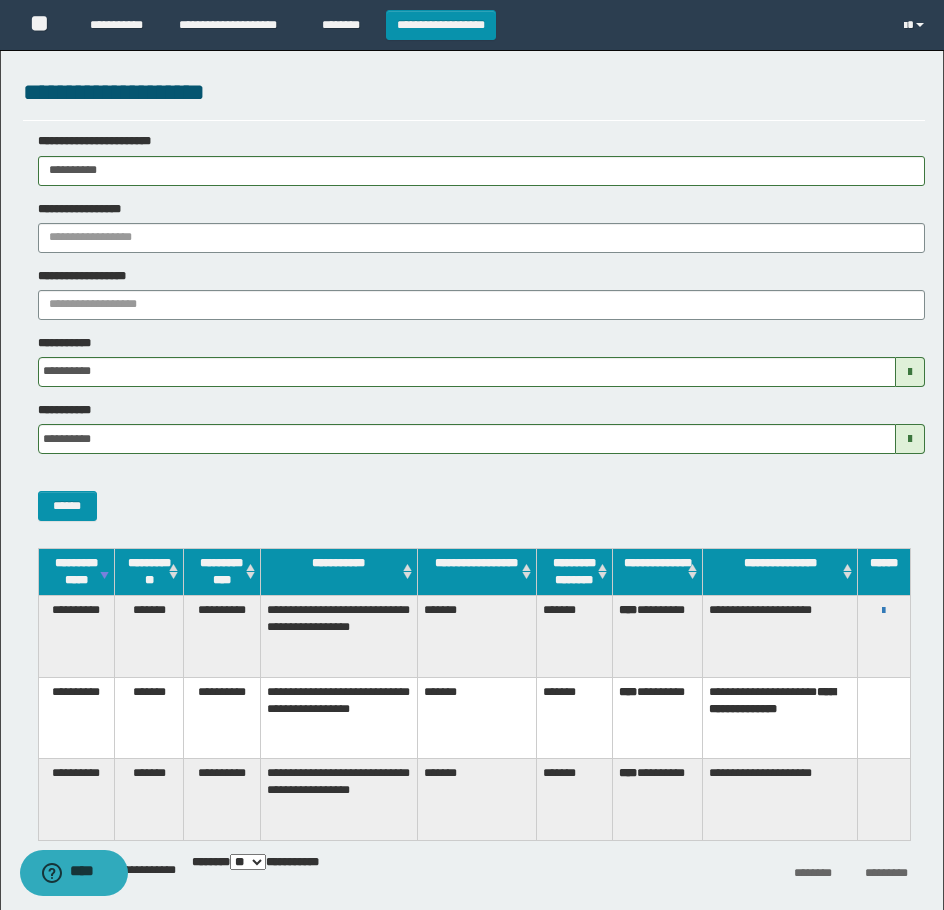 drag, startPoint x: 167, startPoint y: 177, endPoint x: 31, endPoint y: 194, distance: 137.05838 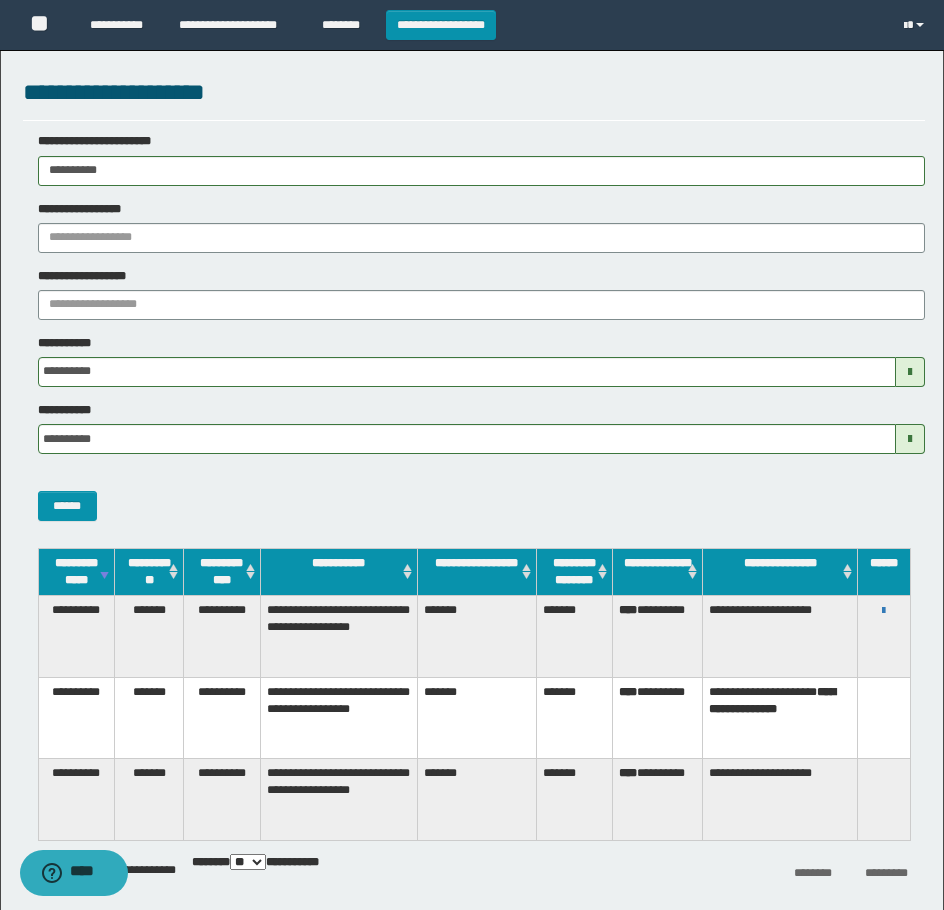 click on "**********" at bounding box center (472, 455) 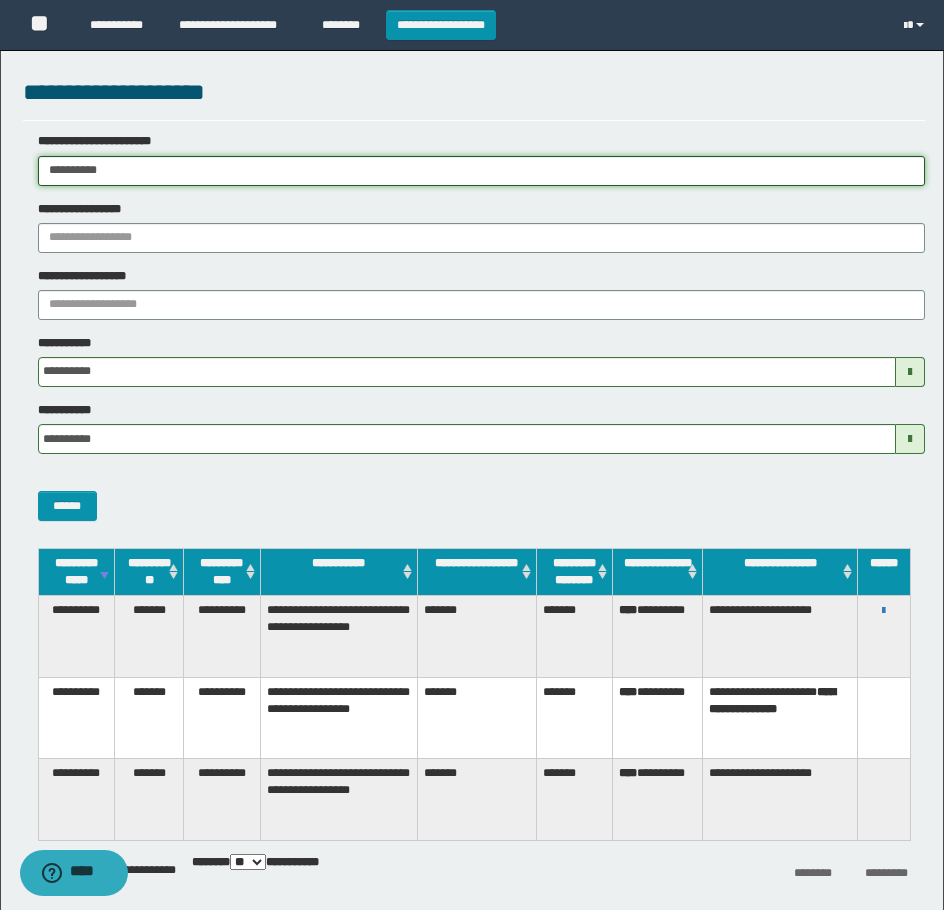 paste 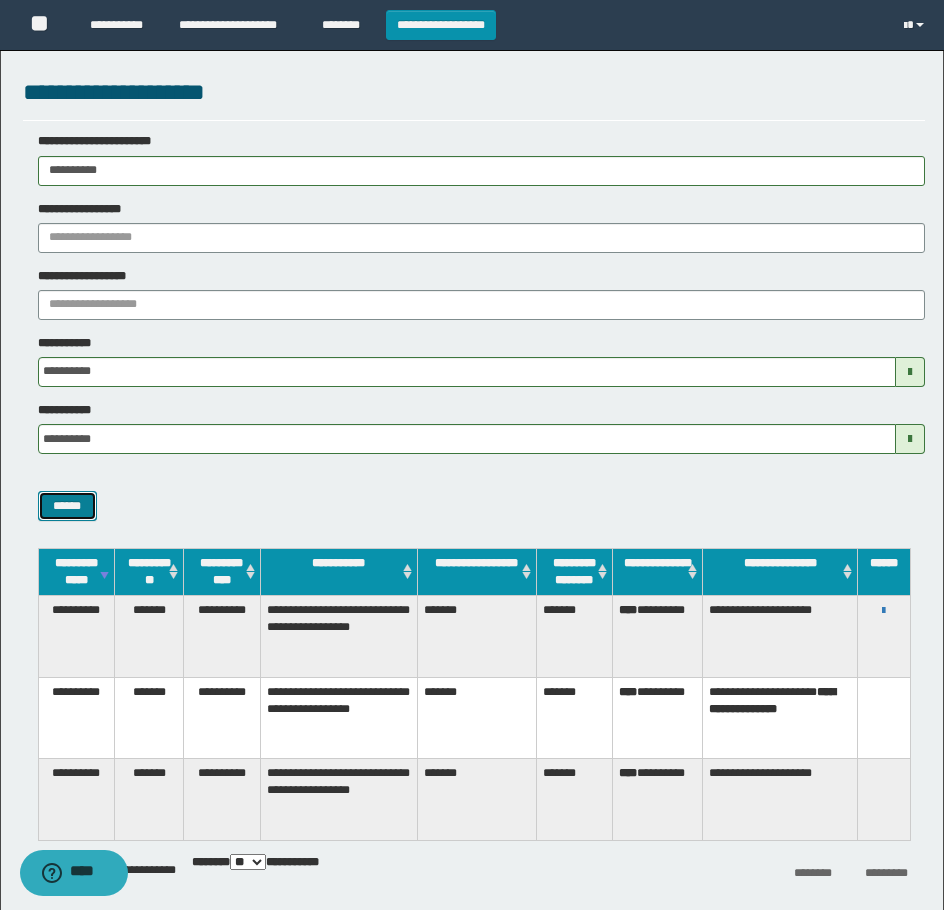 click on "******" at bounding box center [67, 506] 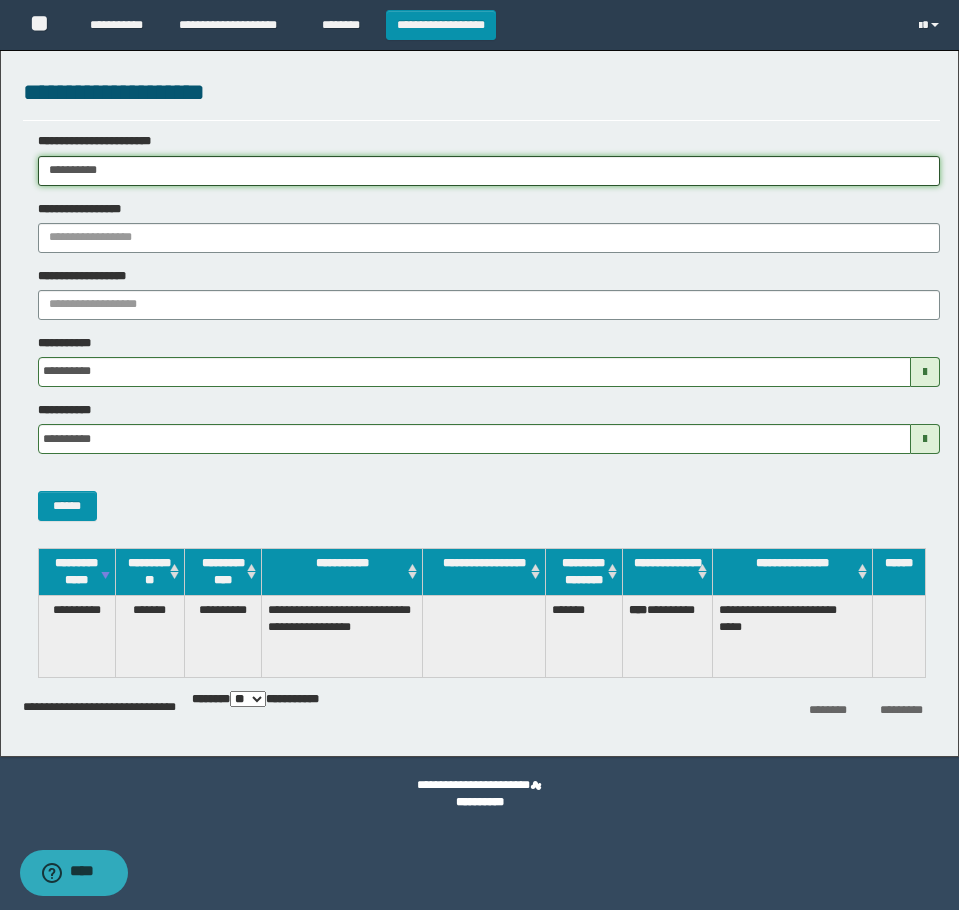 drag, startPoint x: 198, startPoint y: 160, endPoint x: -7, endPoint y: 196, distance: 208.13698 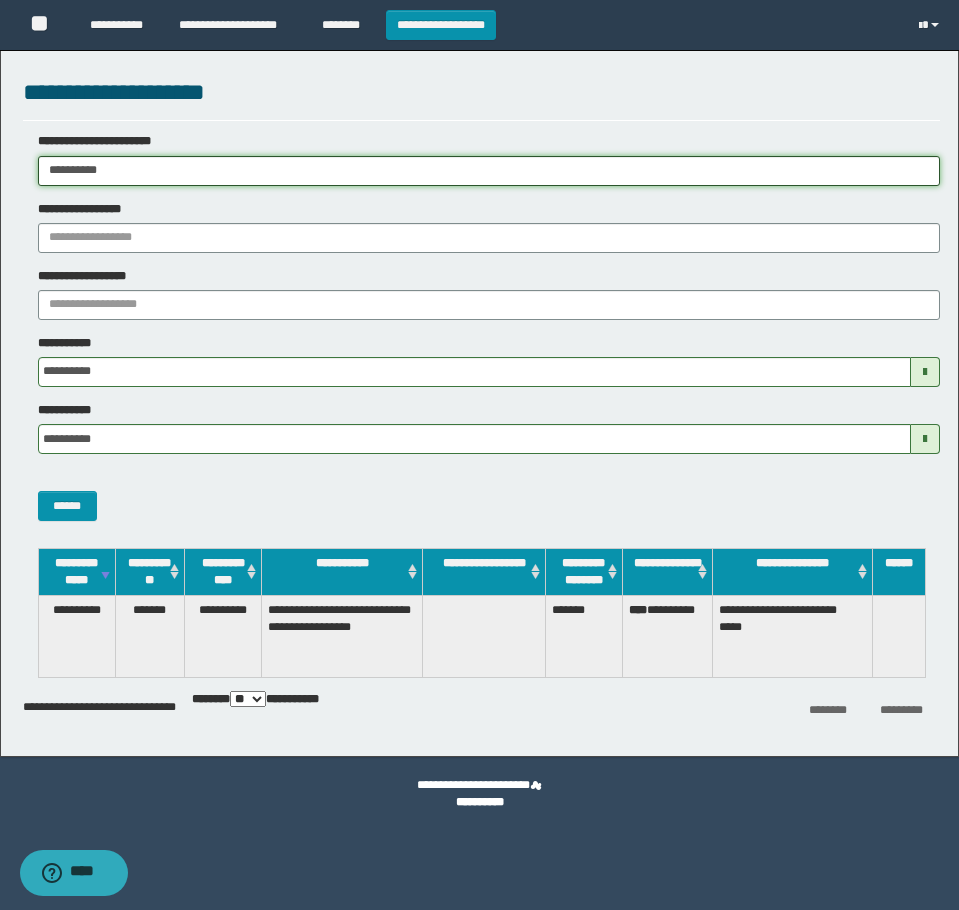 click on "**********" at bounding box center [479, 455] 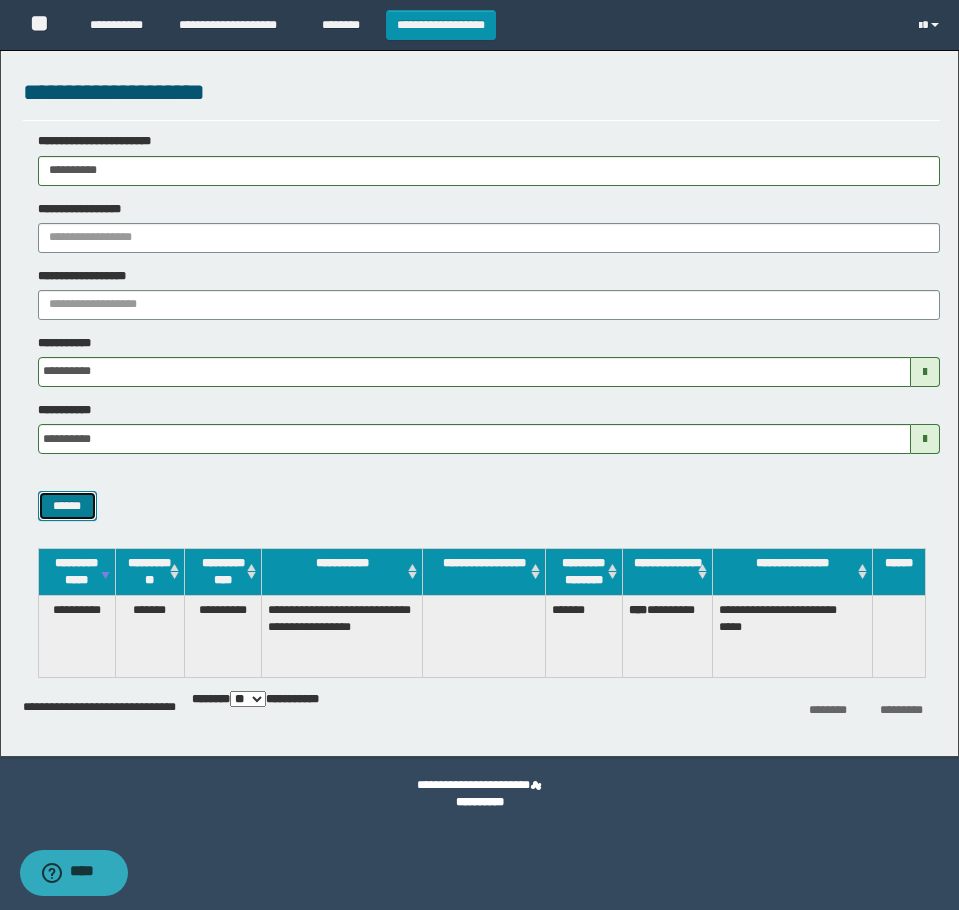 click on "******" at bounding box center (67, 506) 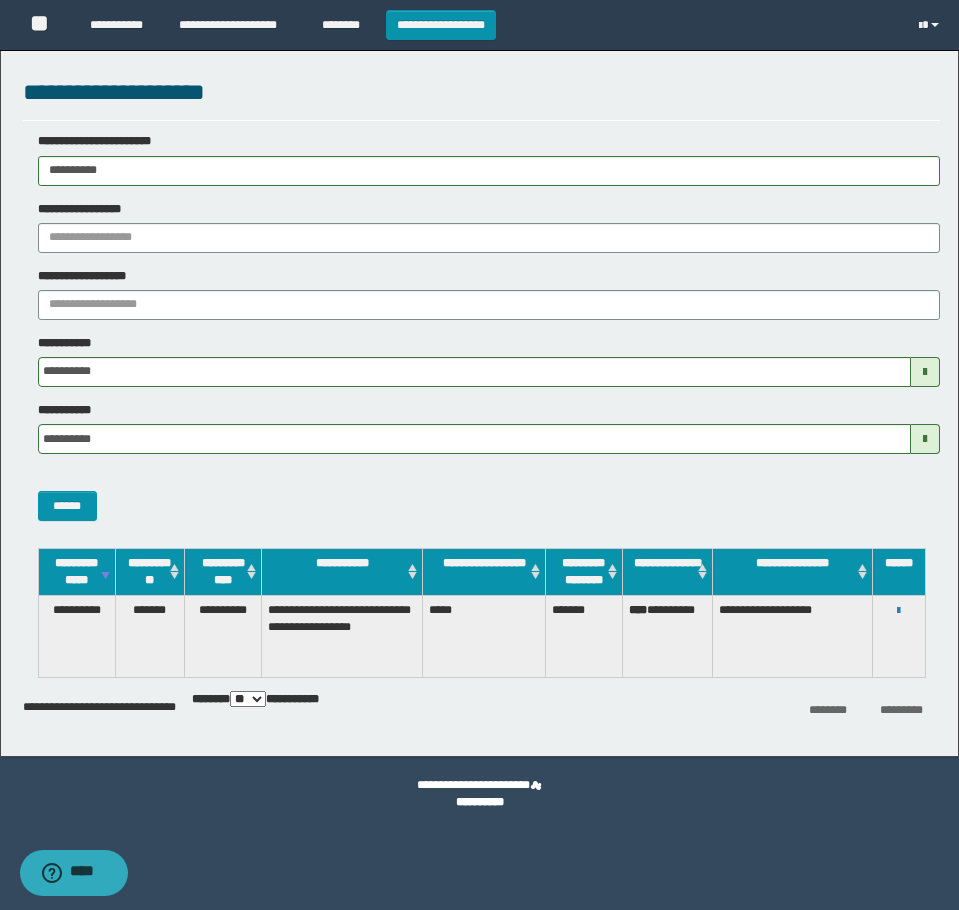 click on "**********" at bounding box center [898, 636] 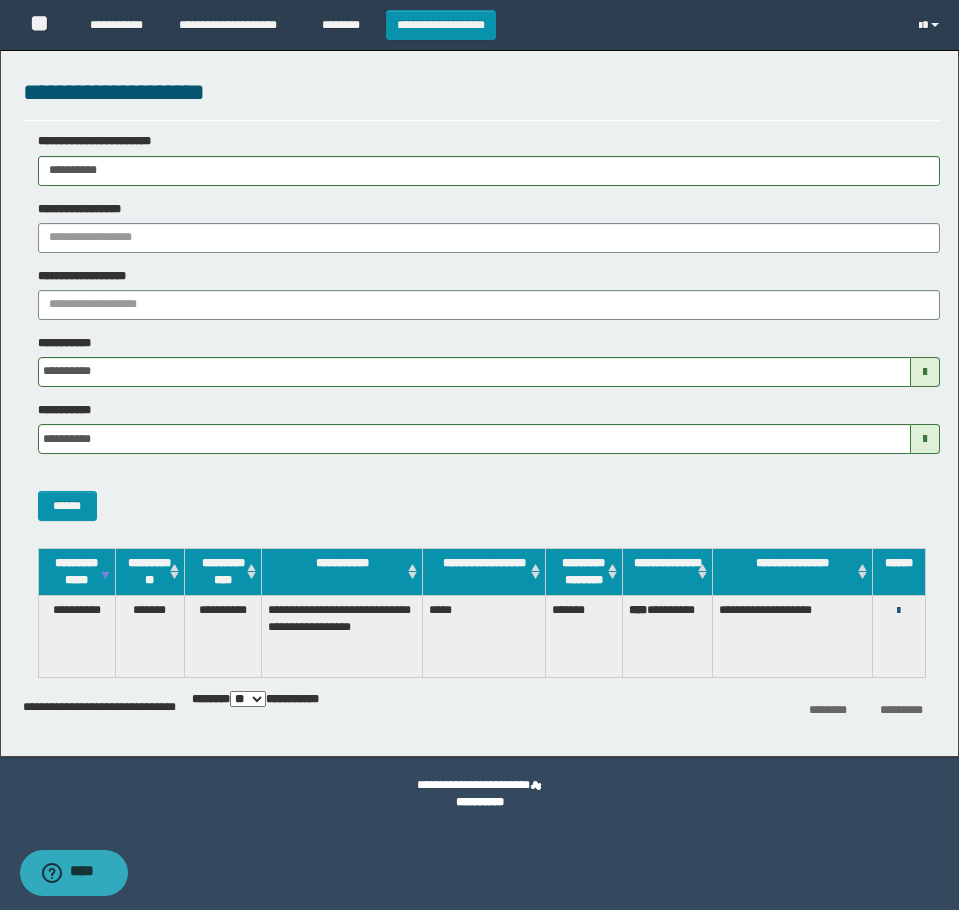 click at bounding box center [898, 611] 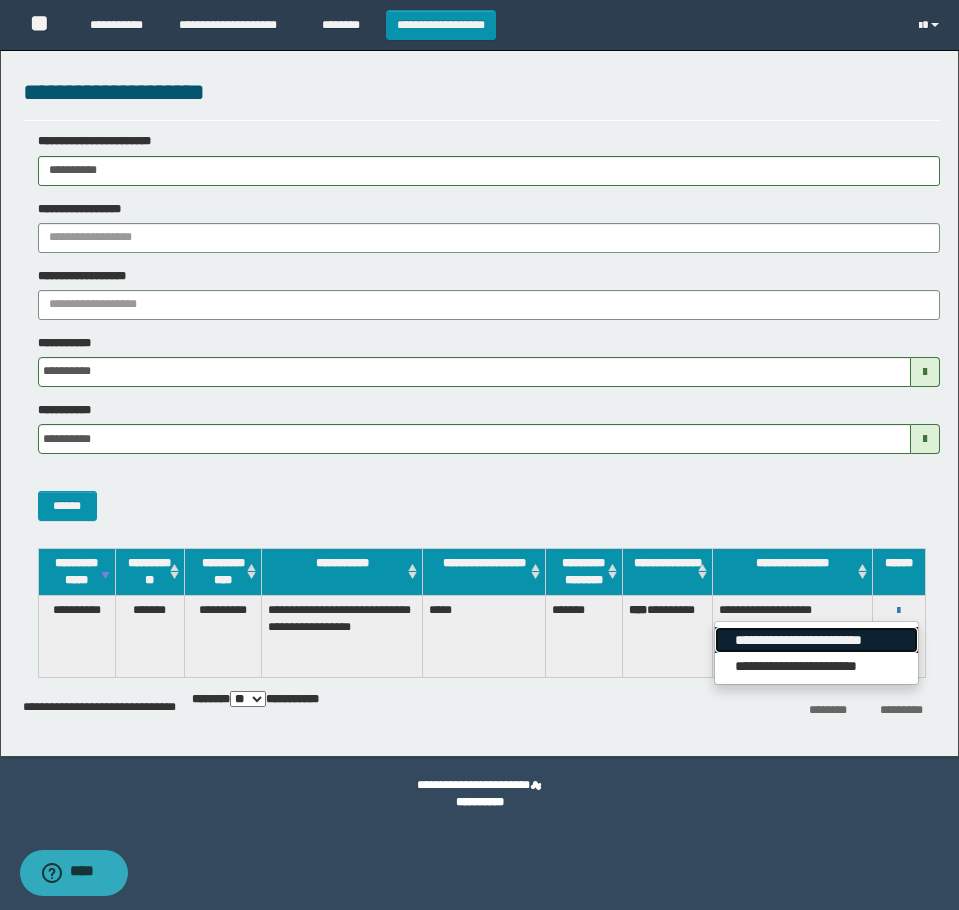 click on "**********" at bounding box center [816, 640] 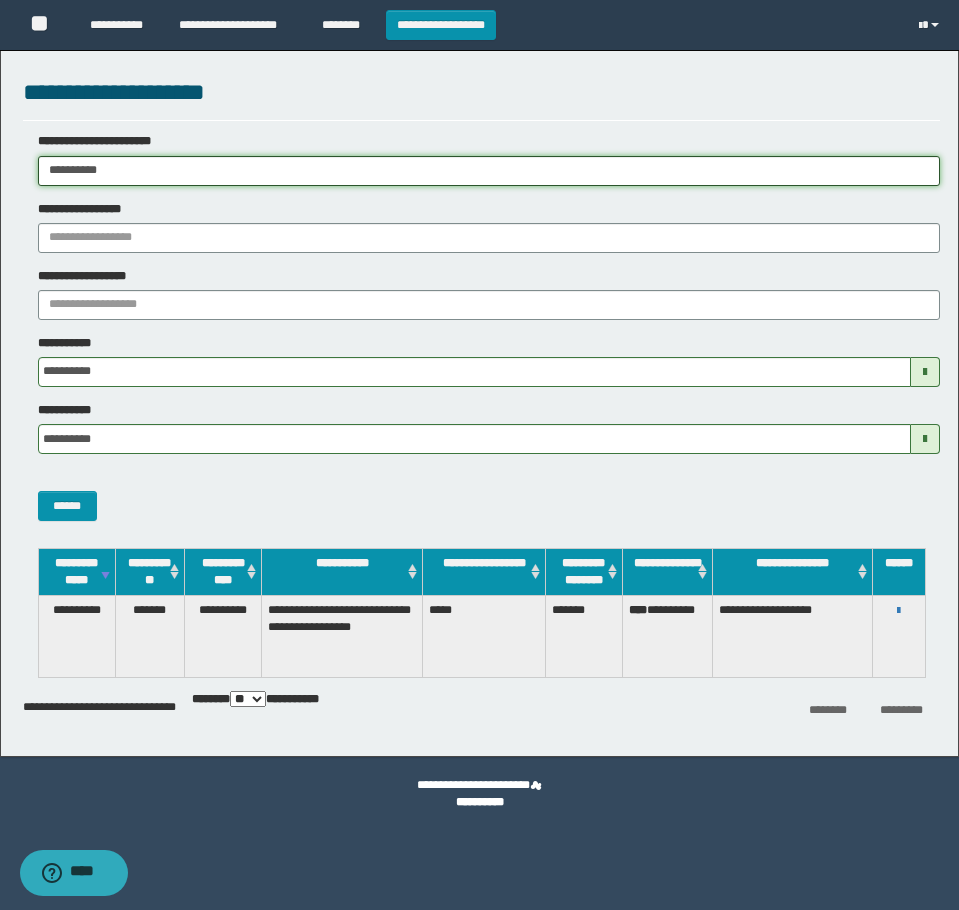 drag, startPoint x: 128, startPoint y: 160, endPoint x: -7, endPoint y: 229, distance: 151.61134 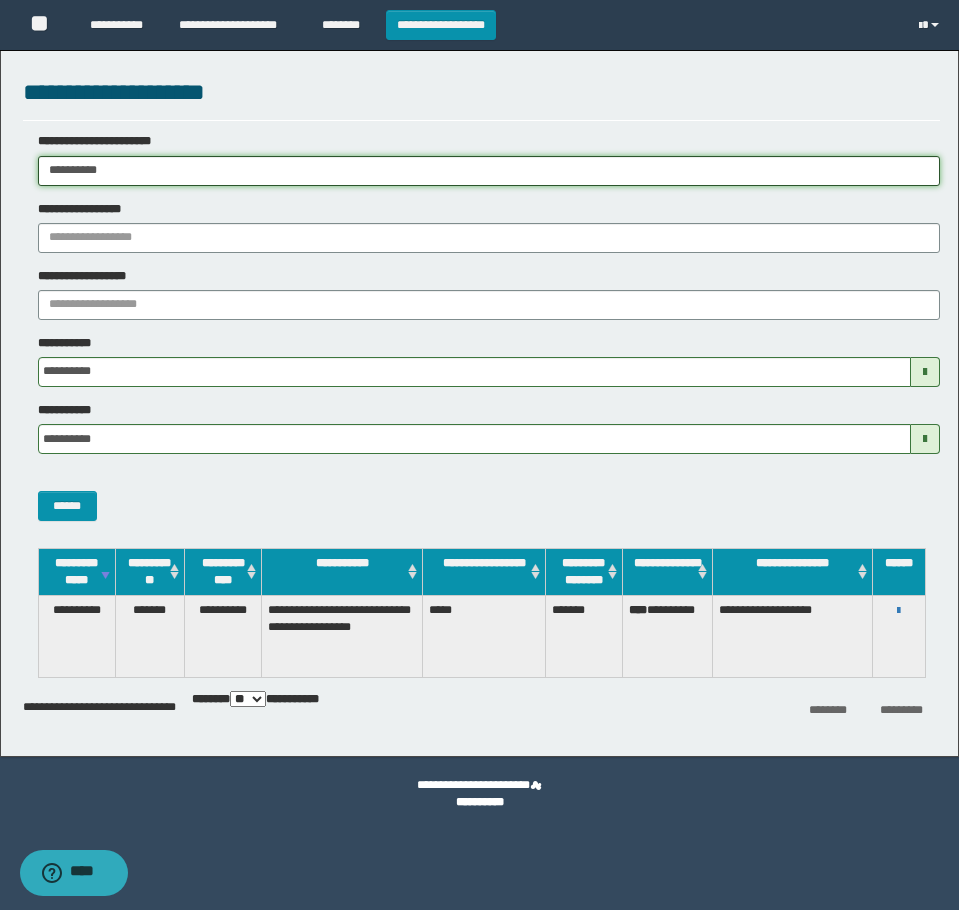 click on "**********" at bounding box center [479, 455] 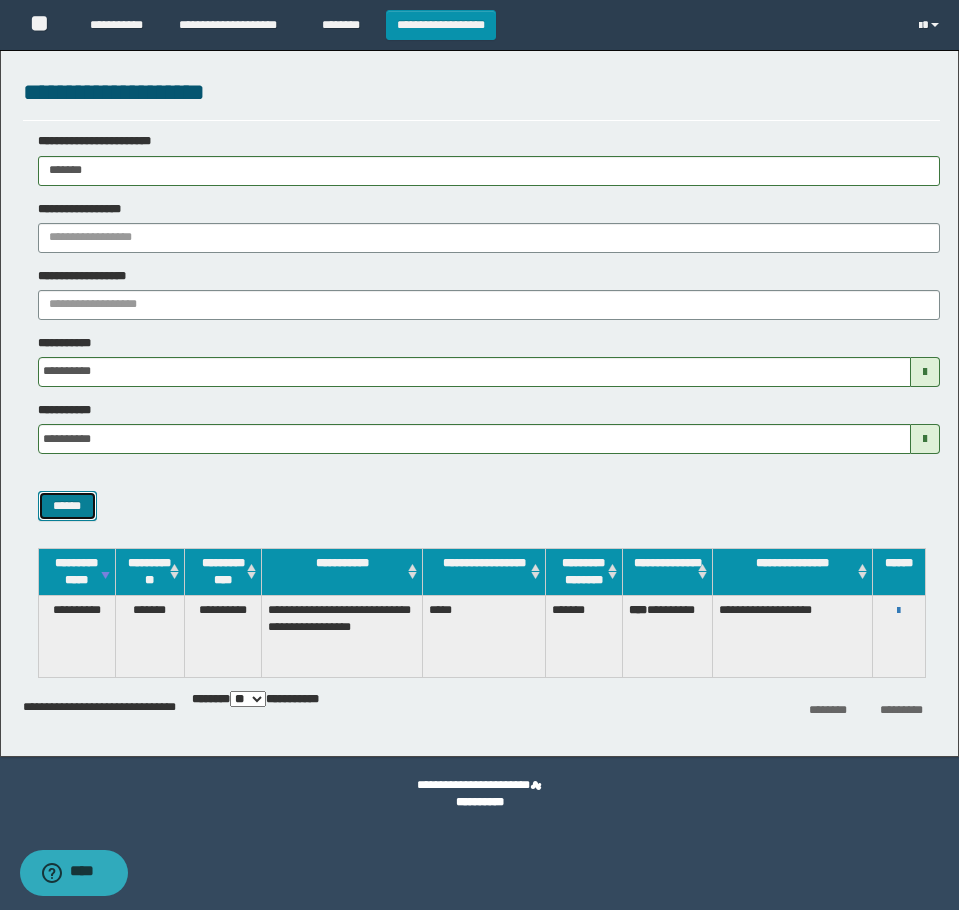 click on "******" at bounding box center [67, 506] 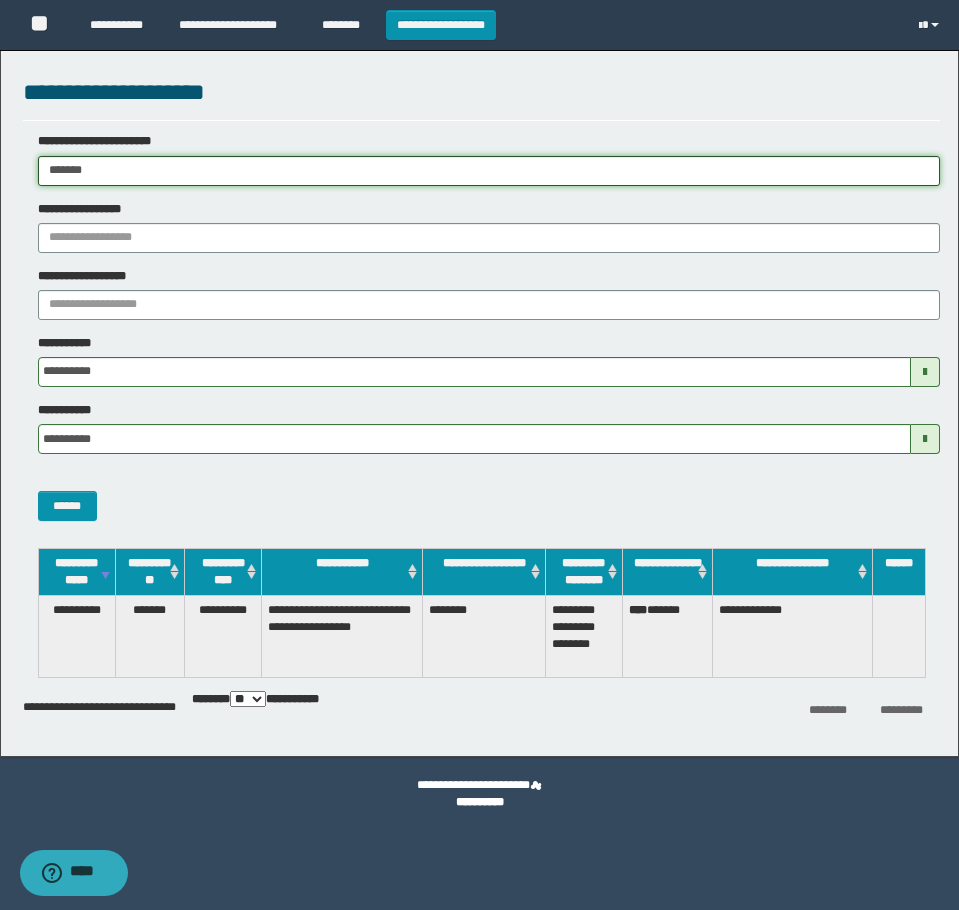 drag, startPoint x: 124, startPoint y: 178, endPoint x: 23, endPoint y: 338, distance: 189.21152 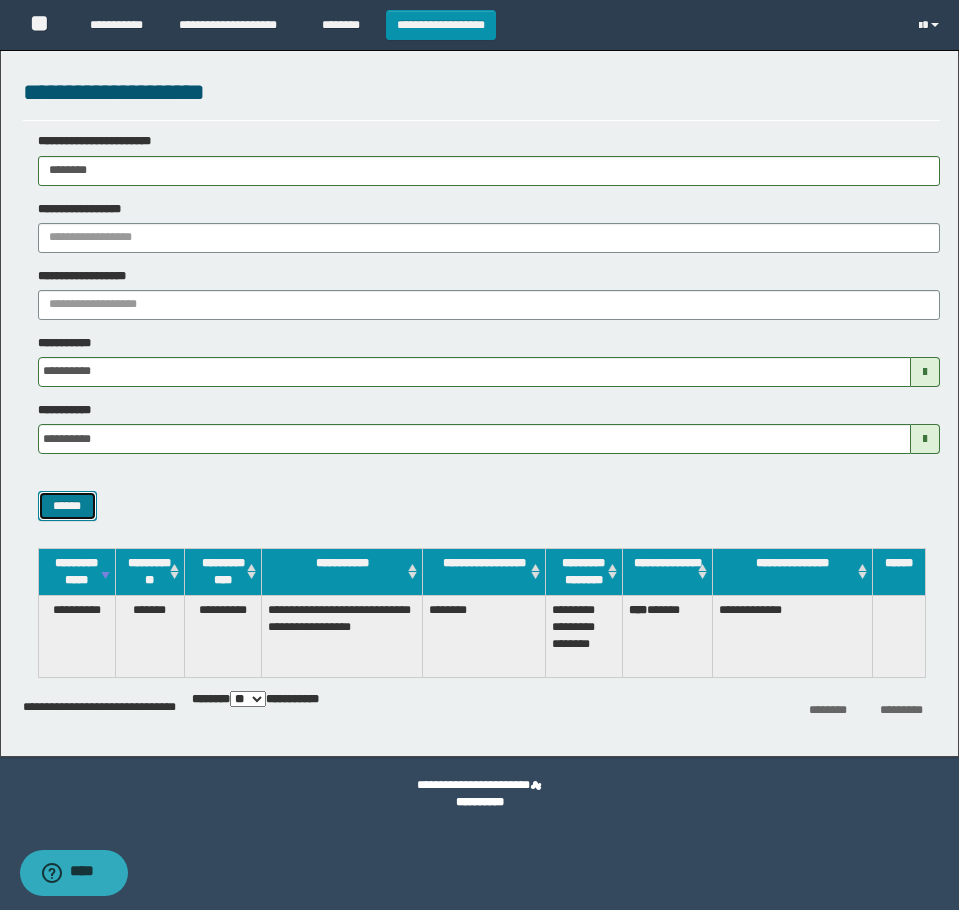click on "******" at bounding box center (67, 506) 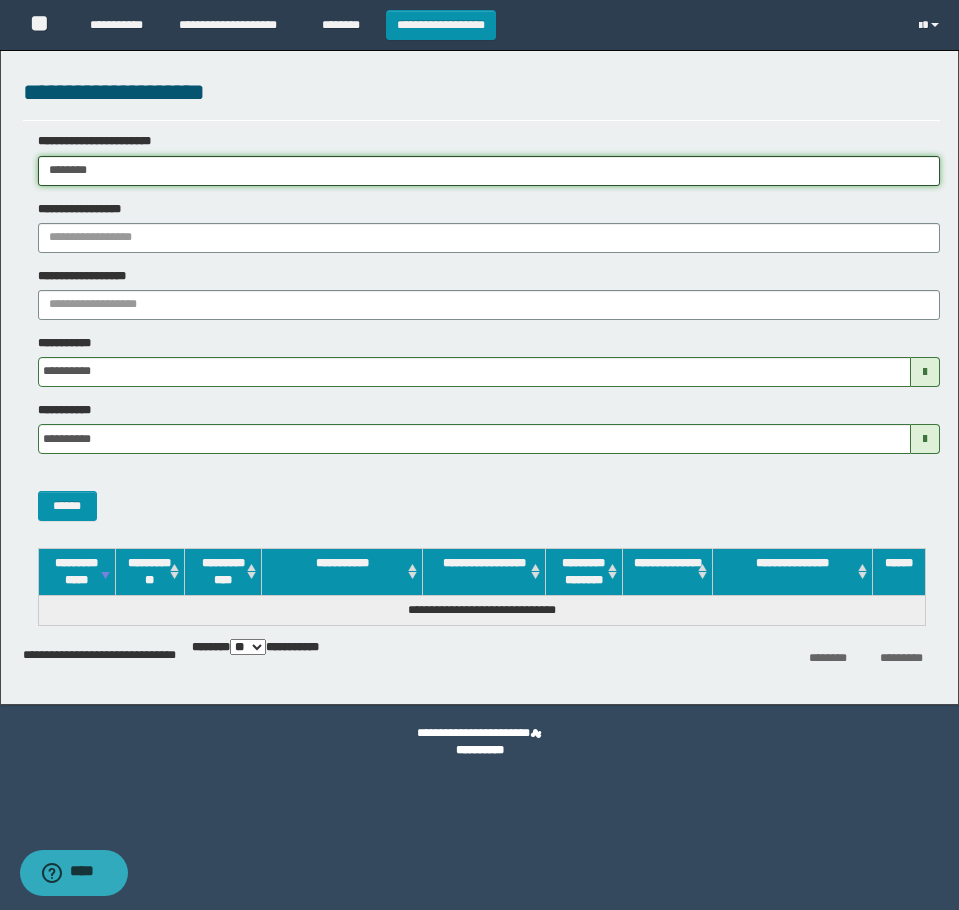 drag, startPoint x: 161, startPoint y: 162, endPoint x: -7, endPoint y: 176, distance: 168.58232 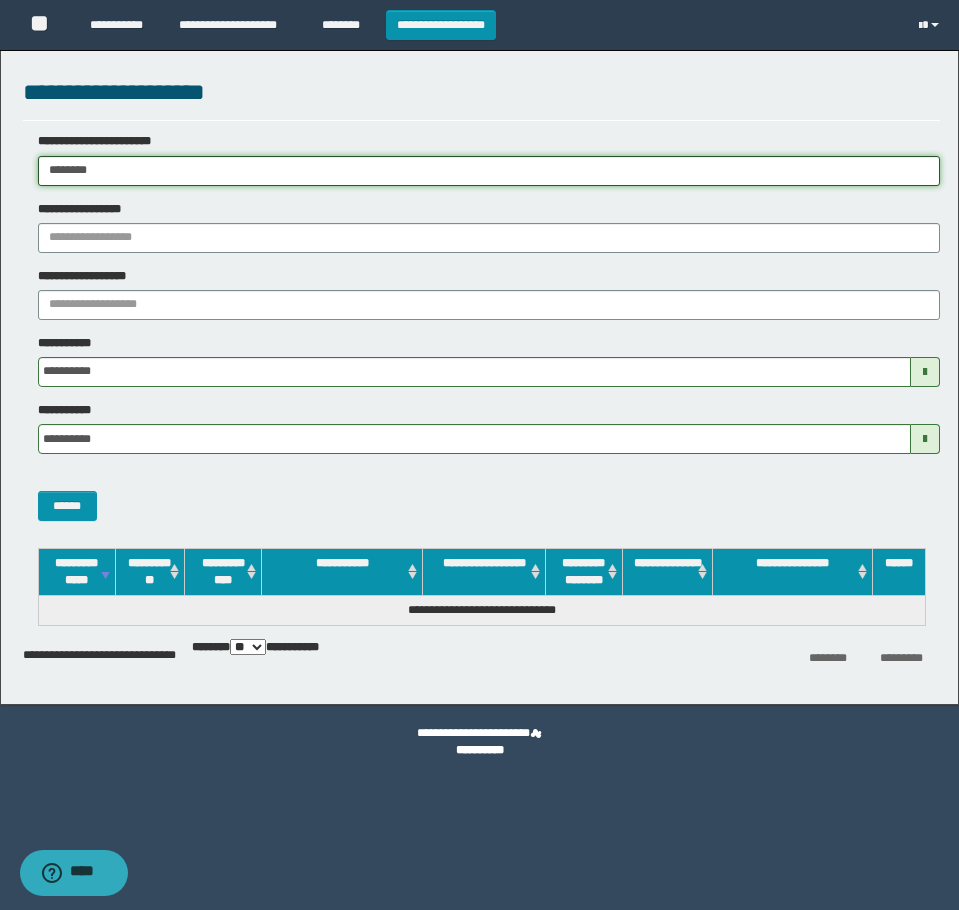 click on "**********" at bounding box center (479, 455) 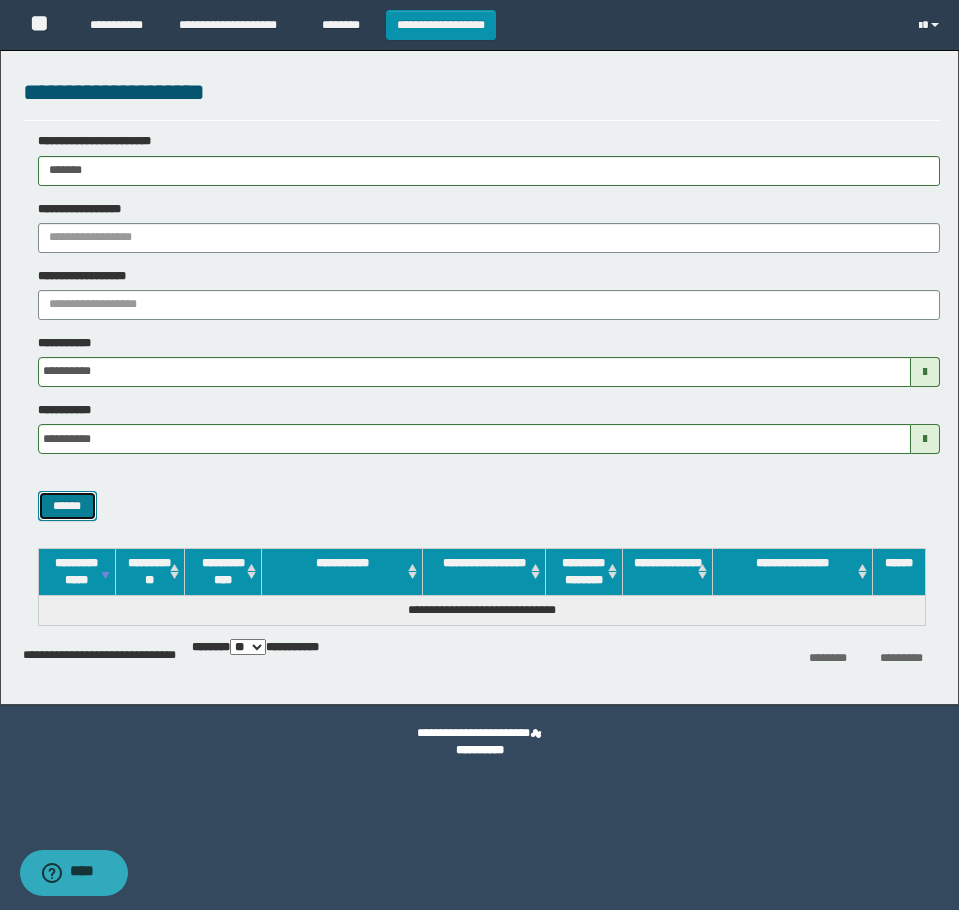 click on "******" at bounding box center [67, 506] 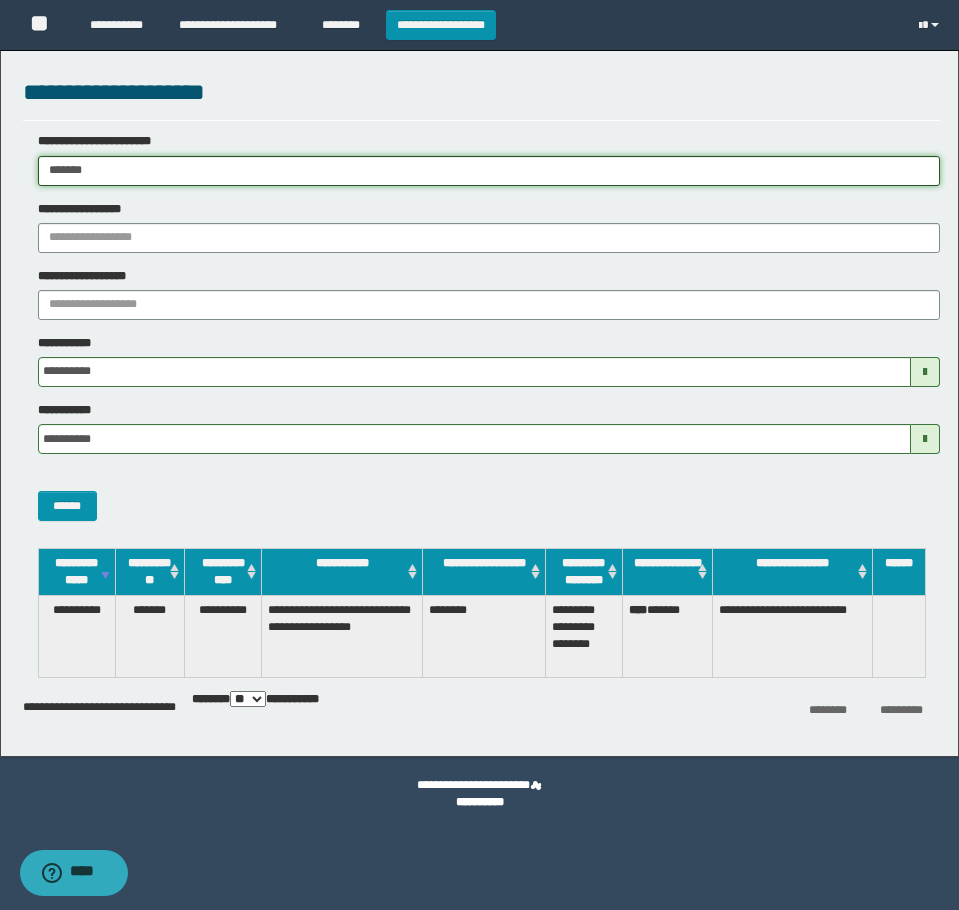 drag, startPoint x: 168, startPoint y: 170, endPoint x: -7, endPoint y: 170, distance: 175 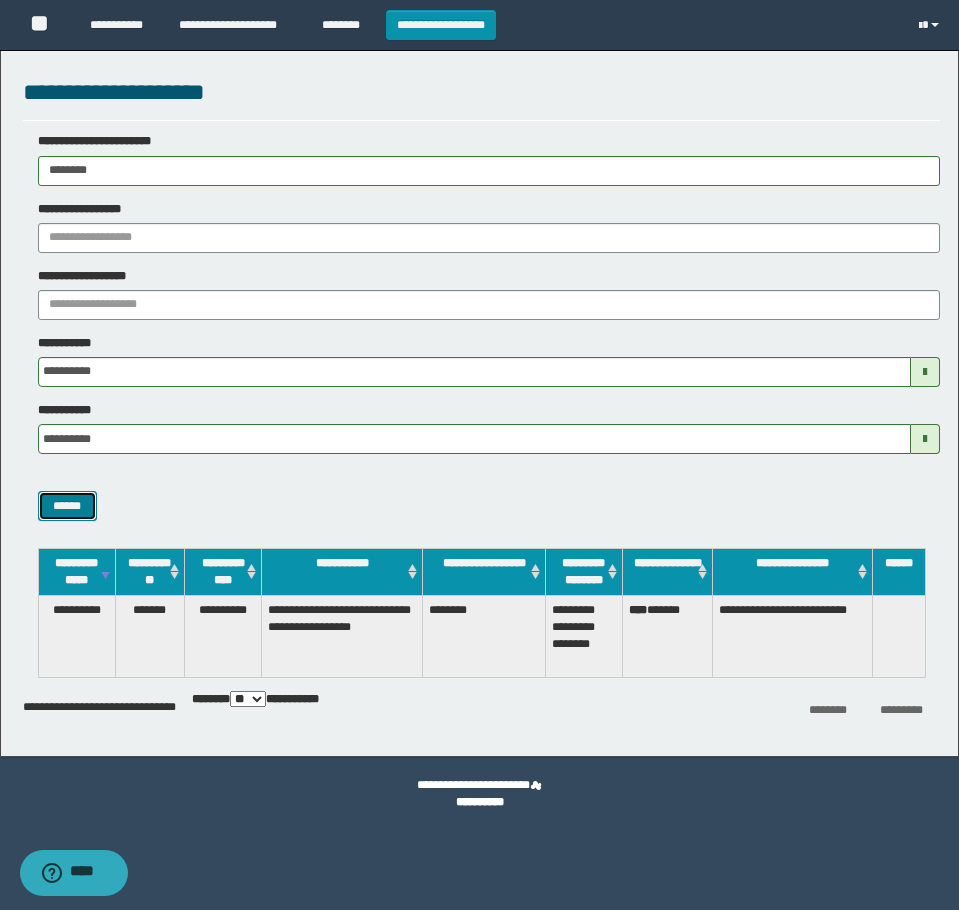 click on "******" at bounding box center (67, 506) 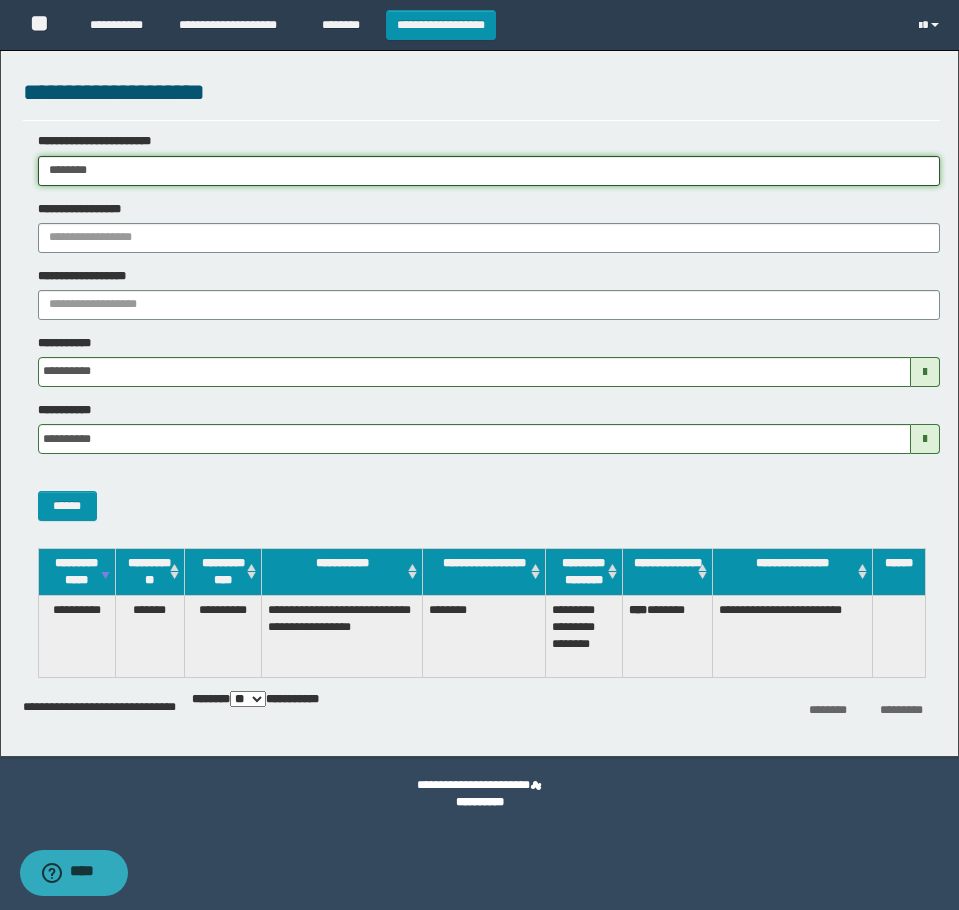 drag, startPoint x: 149, startPoint y: 168, endPoint x: -7, endPoint y: 262, distance: 182.13182 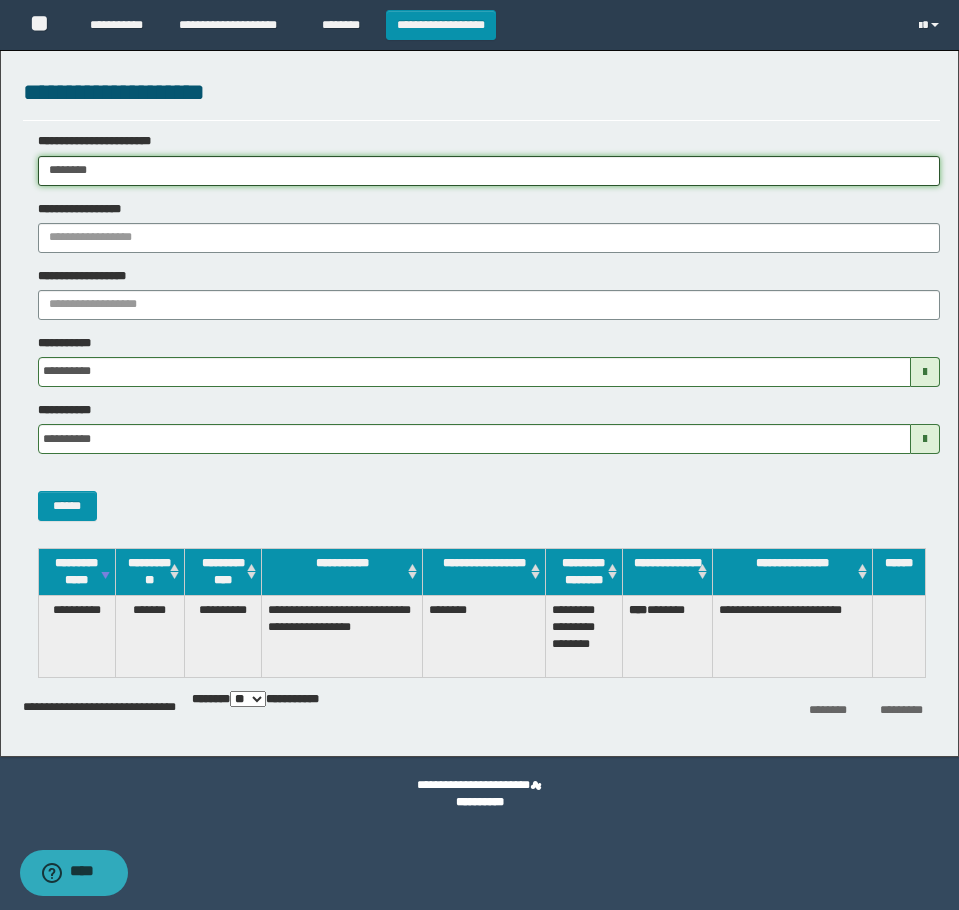 click on "**********" at bounding box center [479, 455] 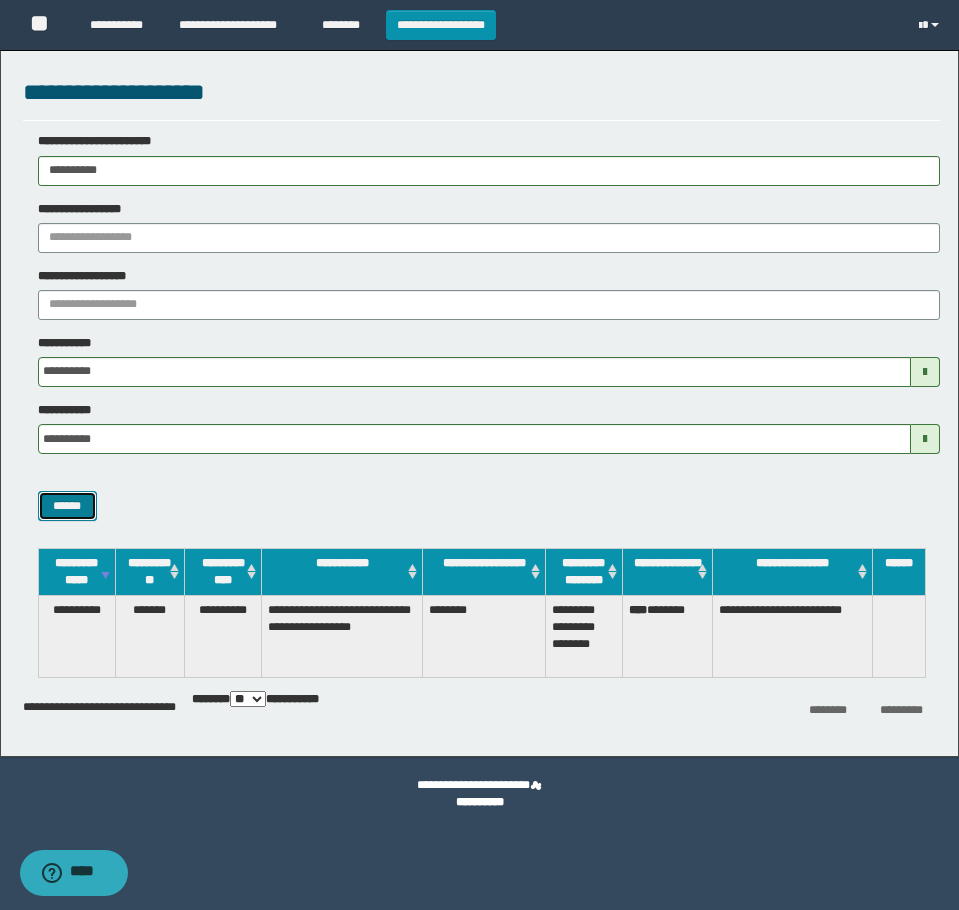 click on "******" at bounding box center (67, 506) 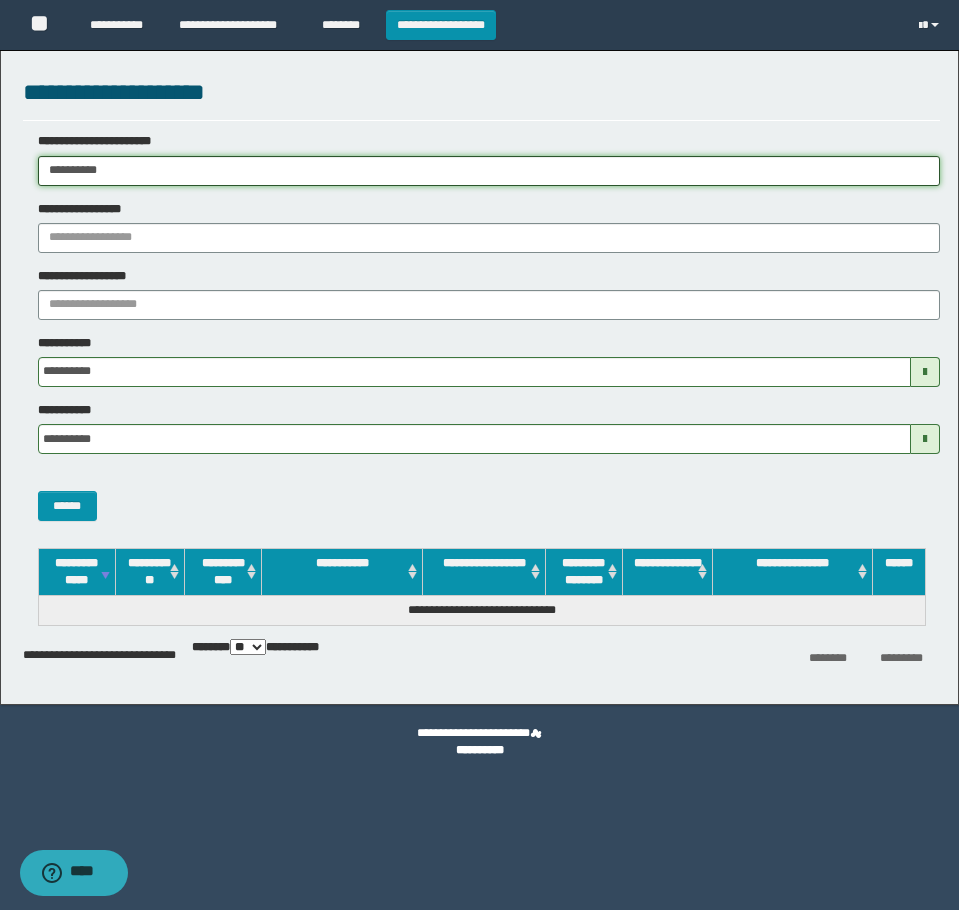 drag, startPoint x: 129, startPoint y: 167, endPoint x: 32, endPoint y: 210, distance: 106.10372 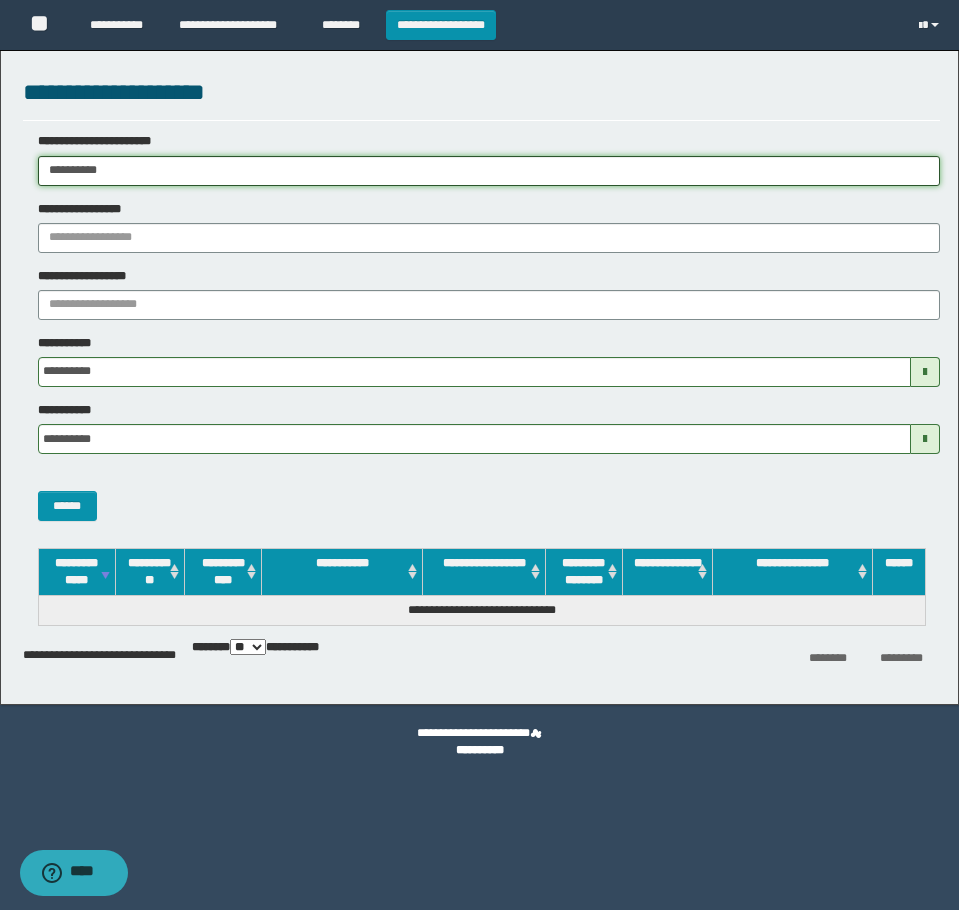 click on "**********" at bounding box center [479, 455] 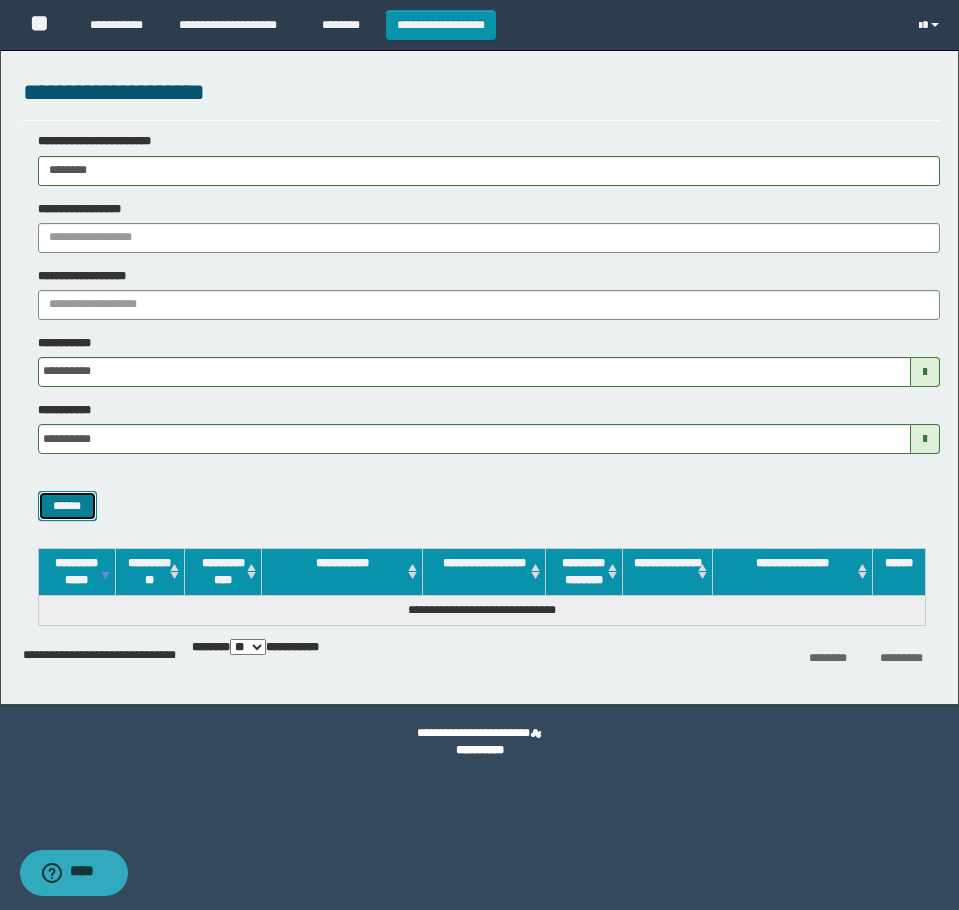 click on "******" at bounding box center (67, 506) 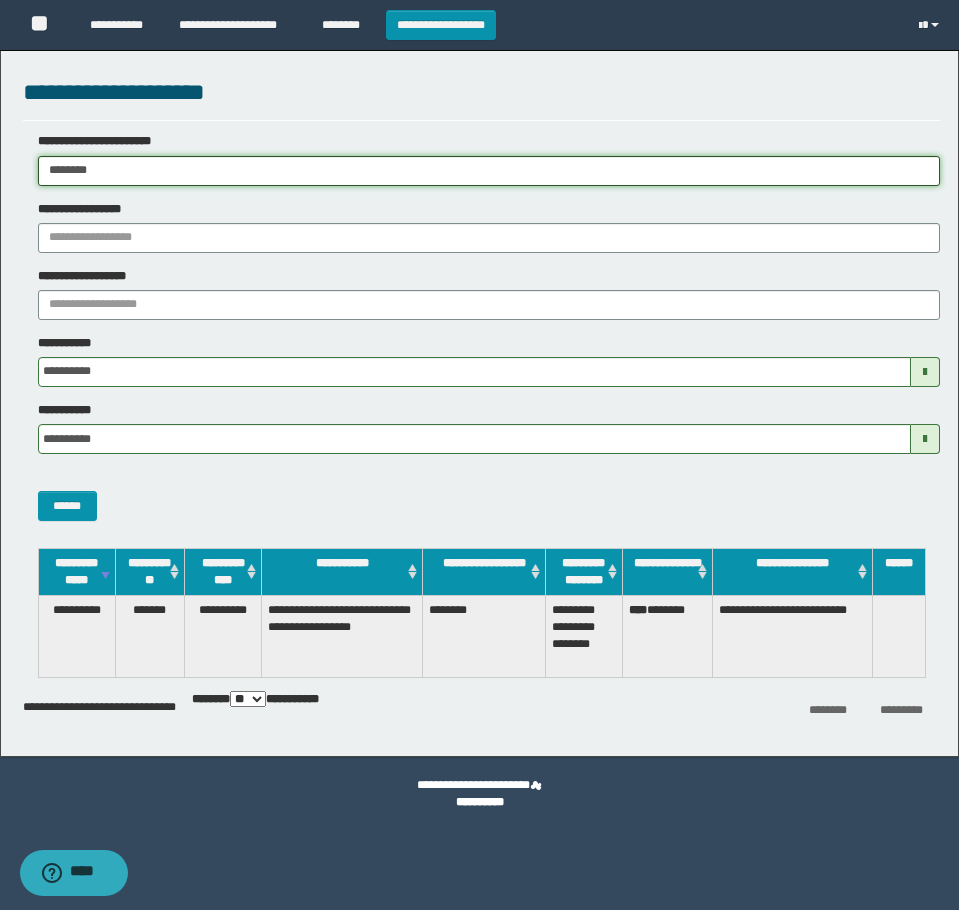 drag, startPoint x: 137, startPoint y: 175, endPoint x: -7, endPoint y: 213, distance: 148.92952 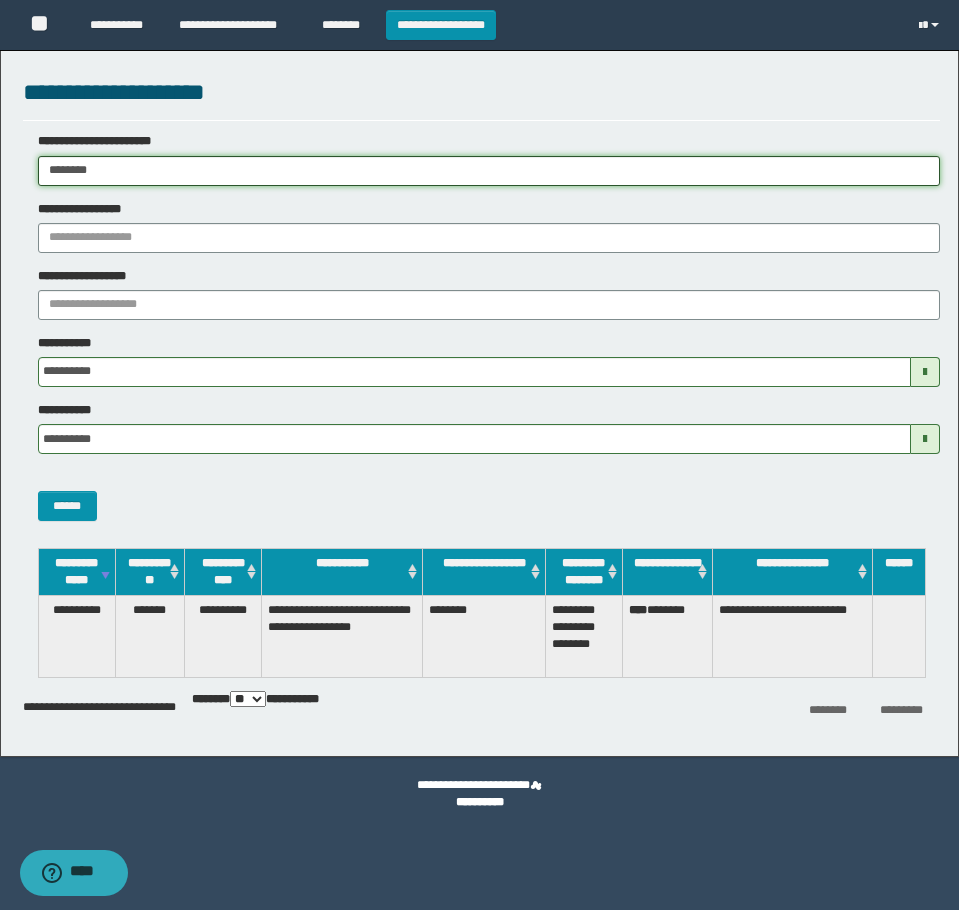 click on "**********" at bounding box center [479, 455] 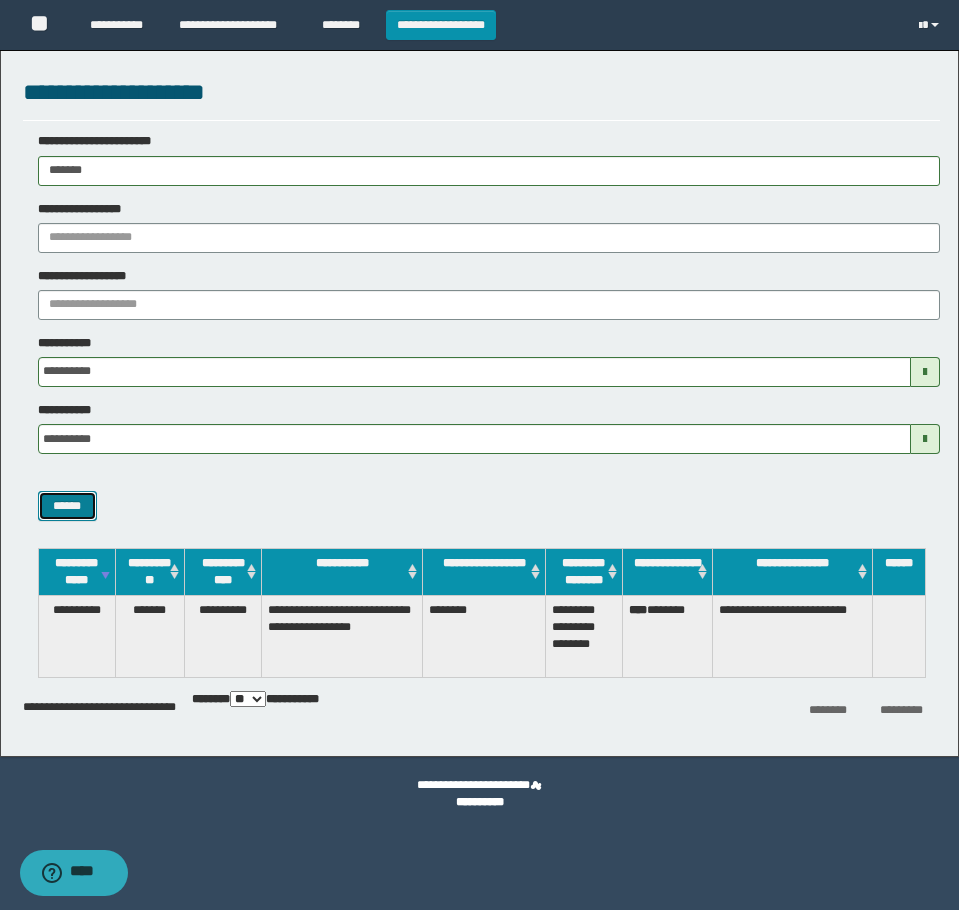 click on "******" at bounding box center (67, 506) 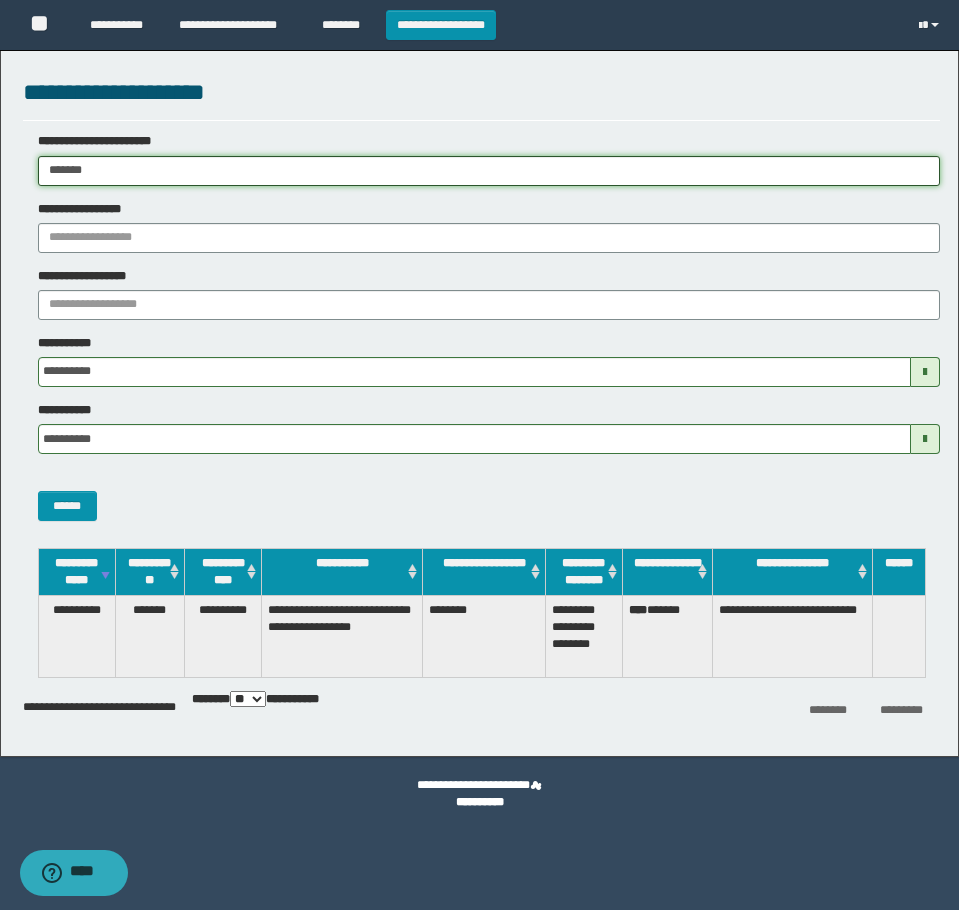 drag, startPoint x: 136, startPoint y: 165, endPoint x: -7, endPoint y: 201, distance: 147.46185 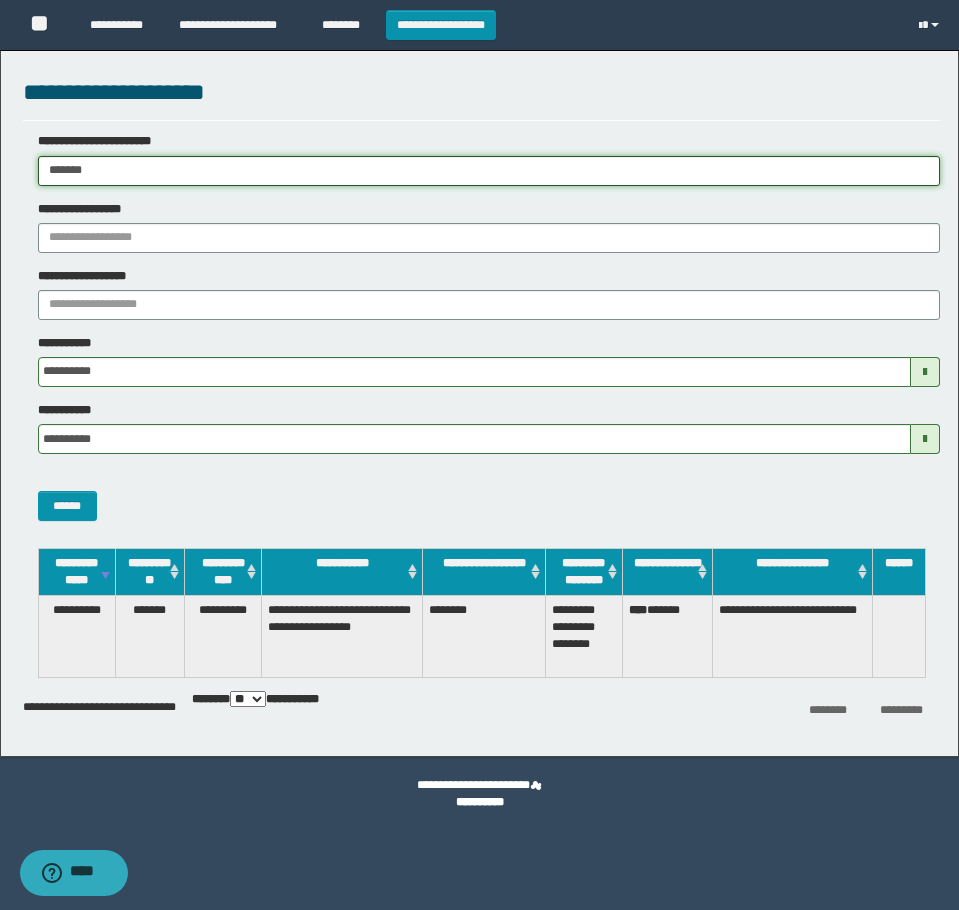 click on "**********" at bounding box center (479, 455) 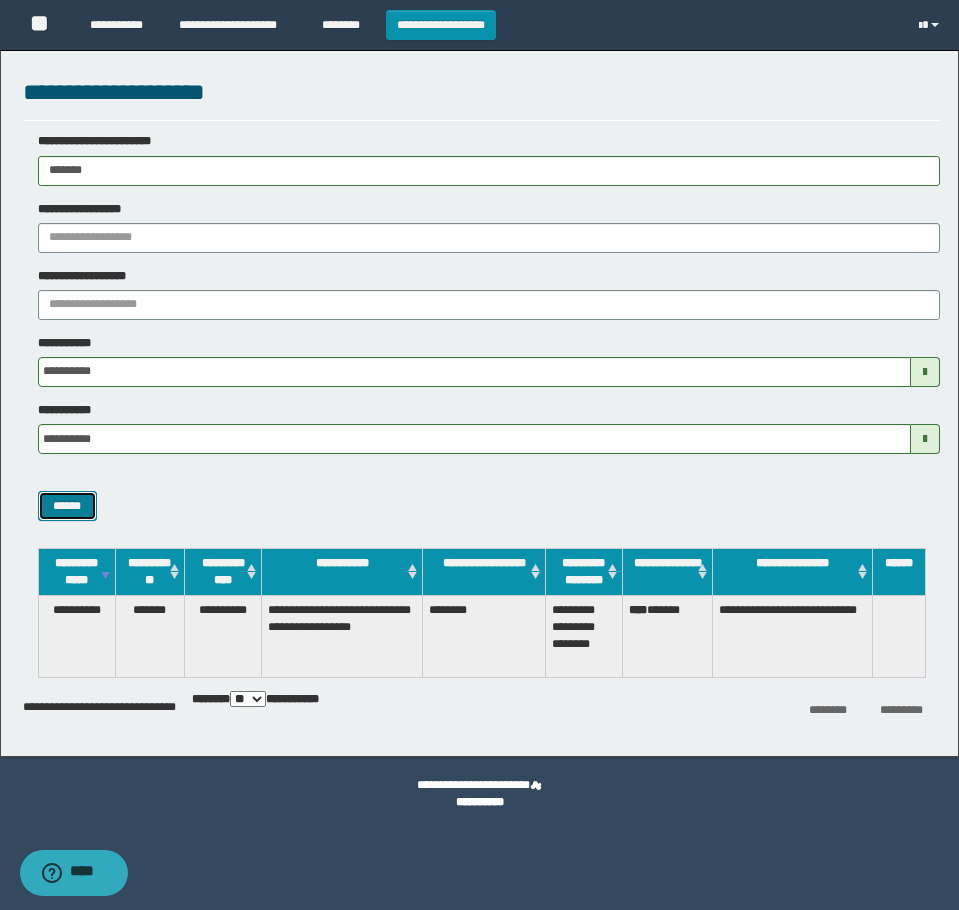 click on "******" at bounding box center (67, 506) 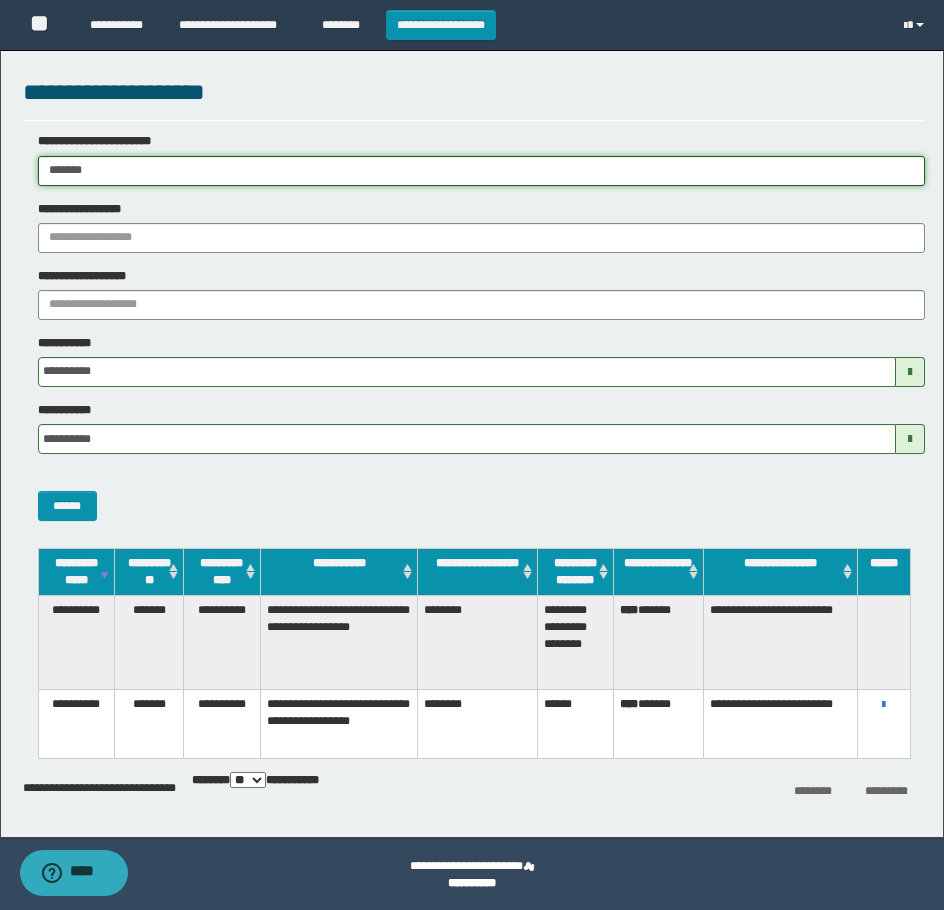 drag, startPoint x: 152, startPoint y: 178, endPoint x: -7, endPoint y: 180, distance: 159.01257 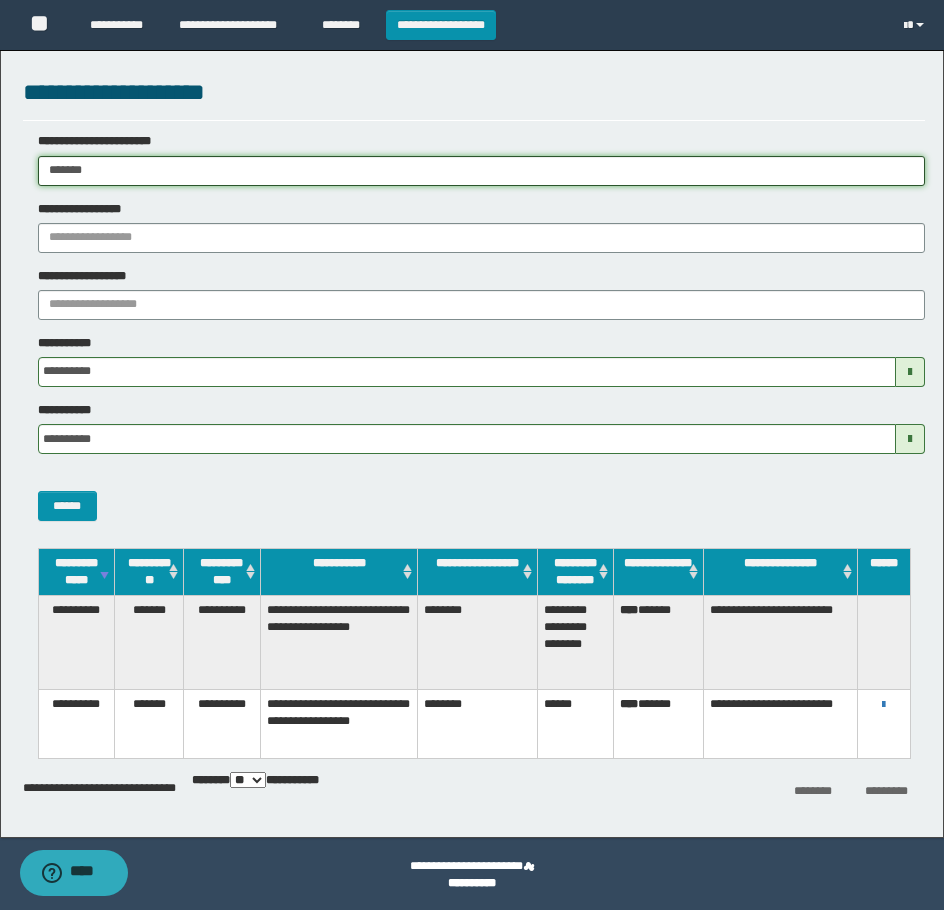 click on "**********" at bounding box center [472, 455] 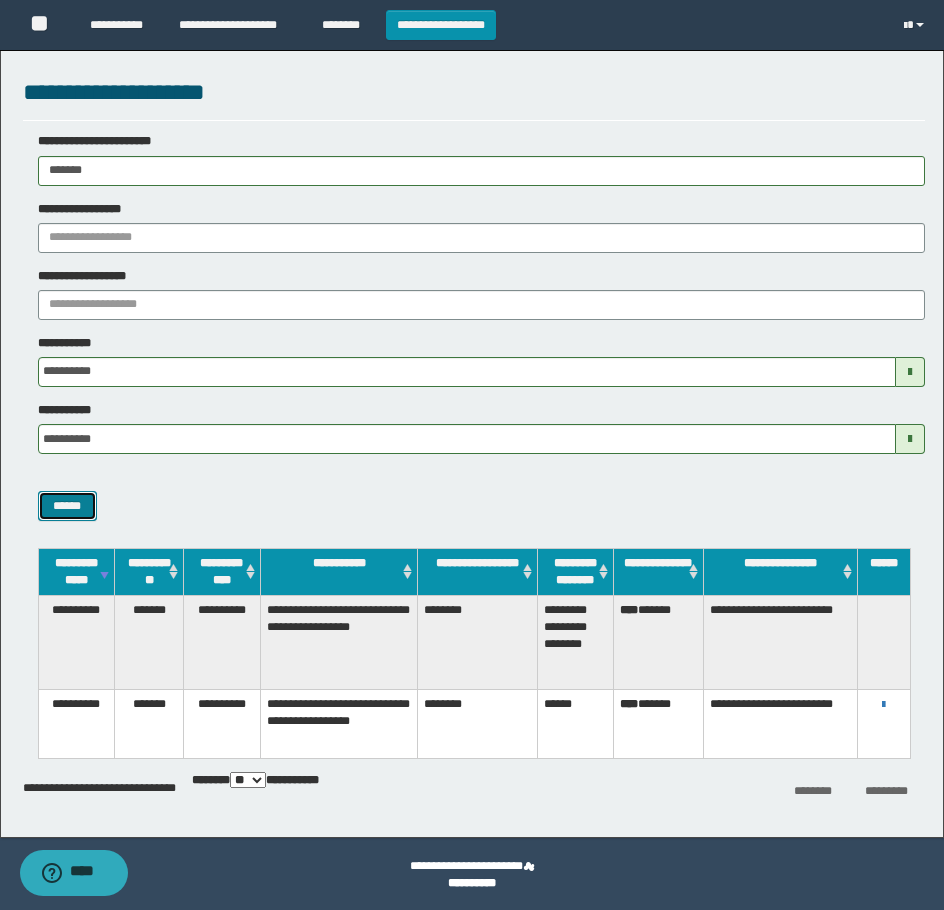 click on "******" at bounding box center (67, 506) 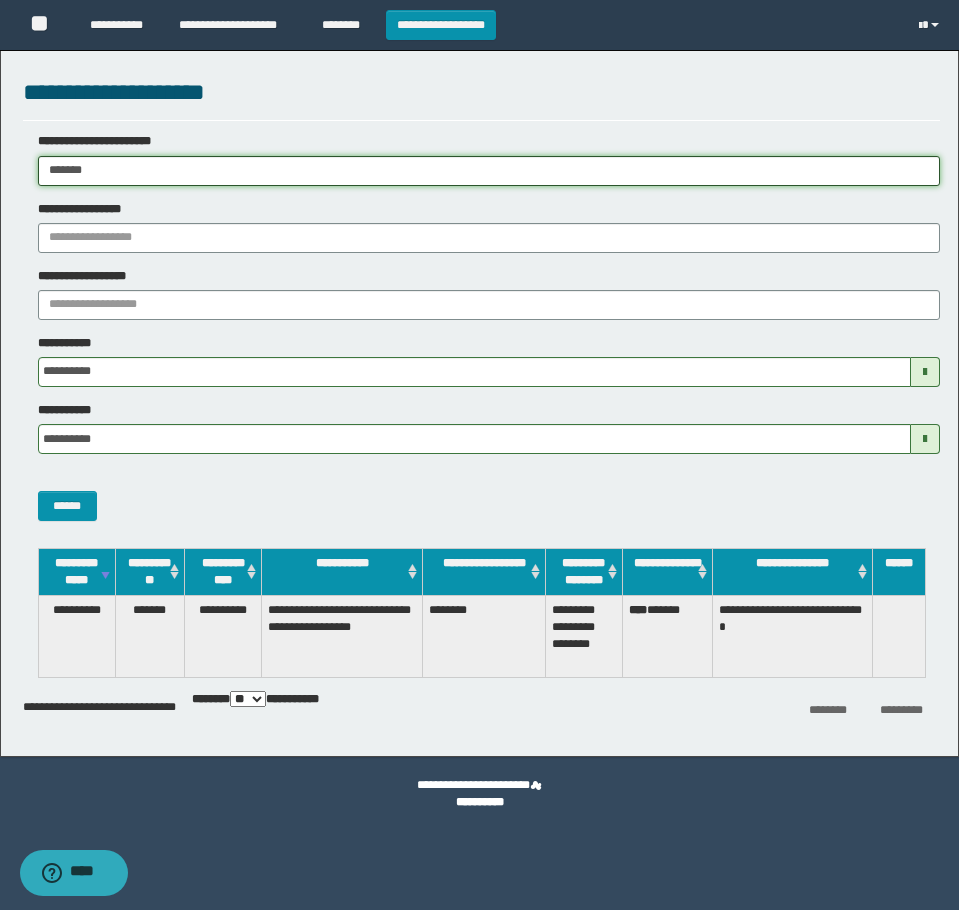 drag, startPoint x: 122, startPoint y: 166, endPoint x: -7, endPoint y: 166, distance: 129 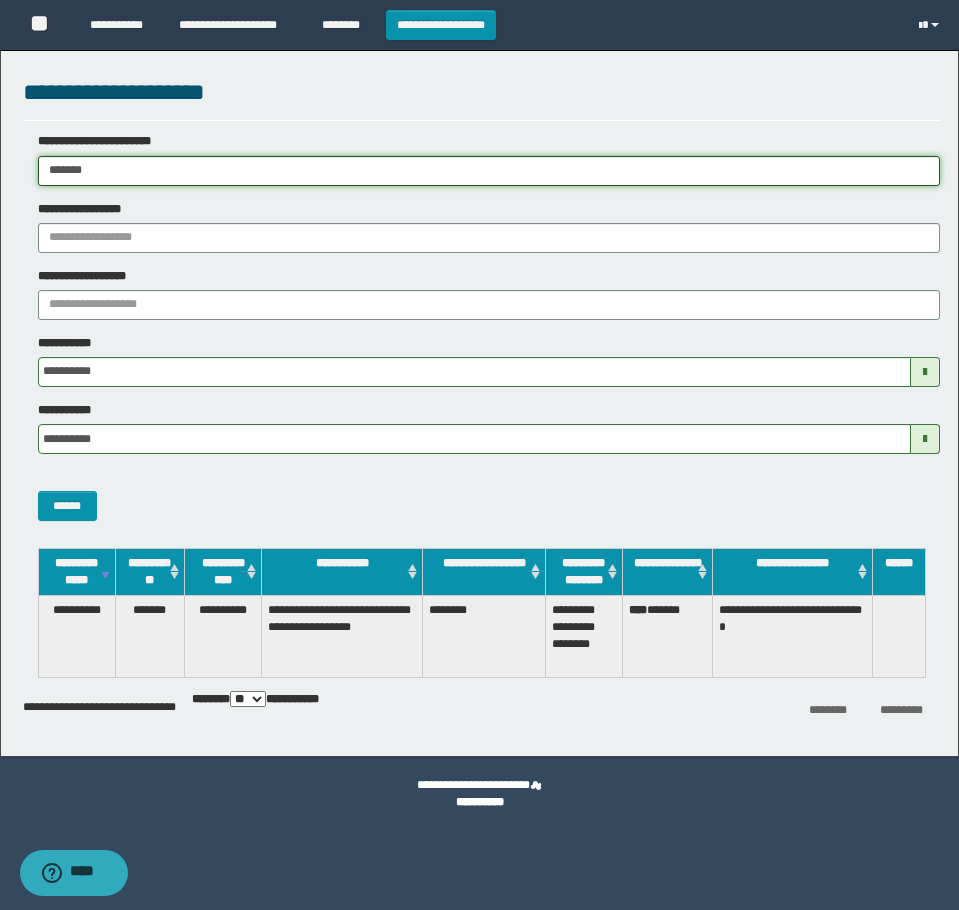 click on "**********" at bounding box center (479, 455) 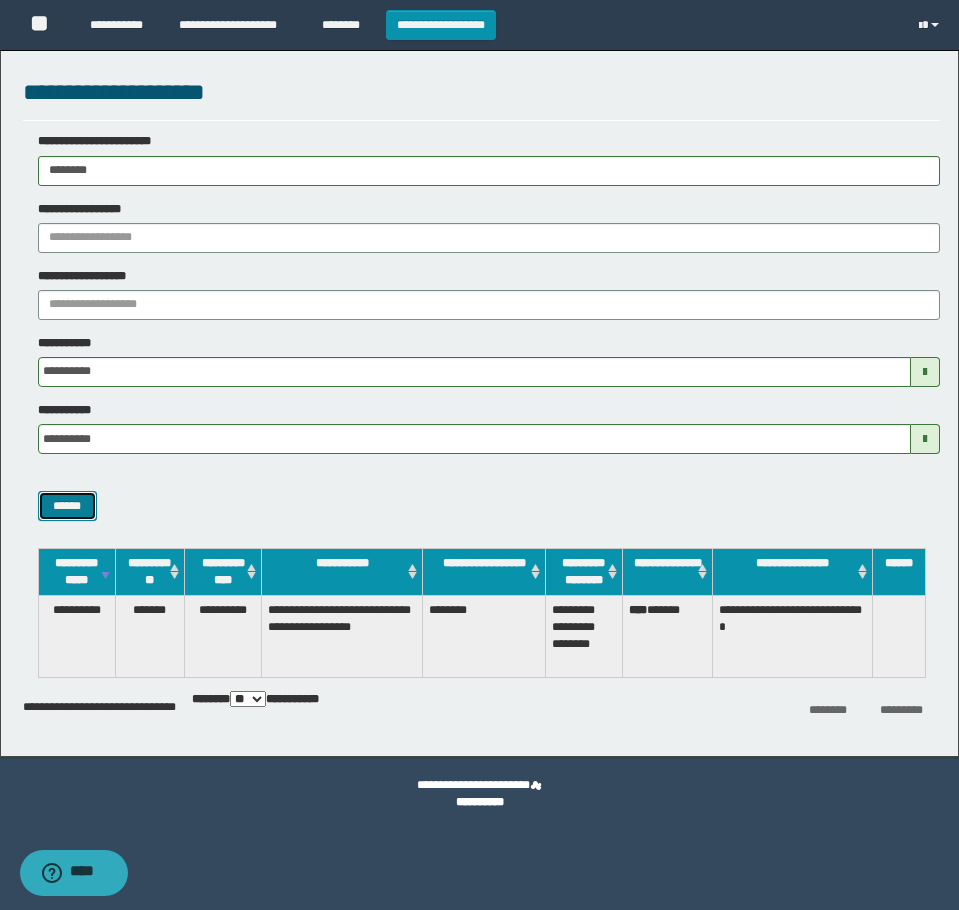 click on "******" at bounding box center [67, 506] 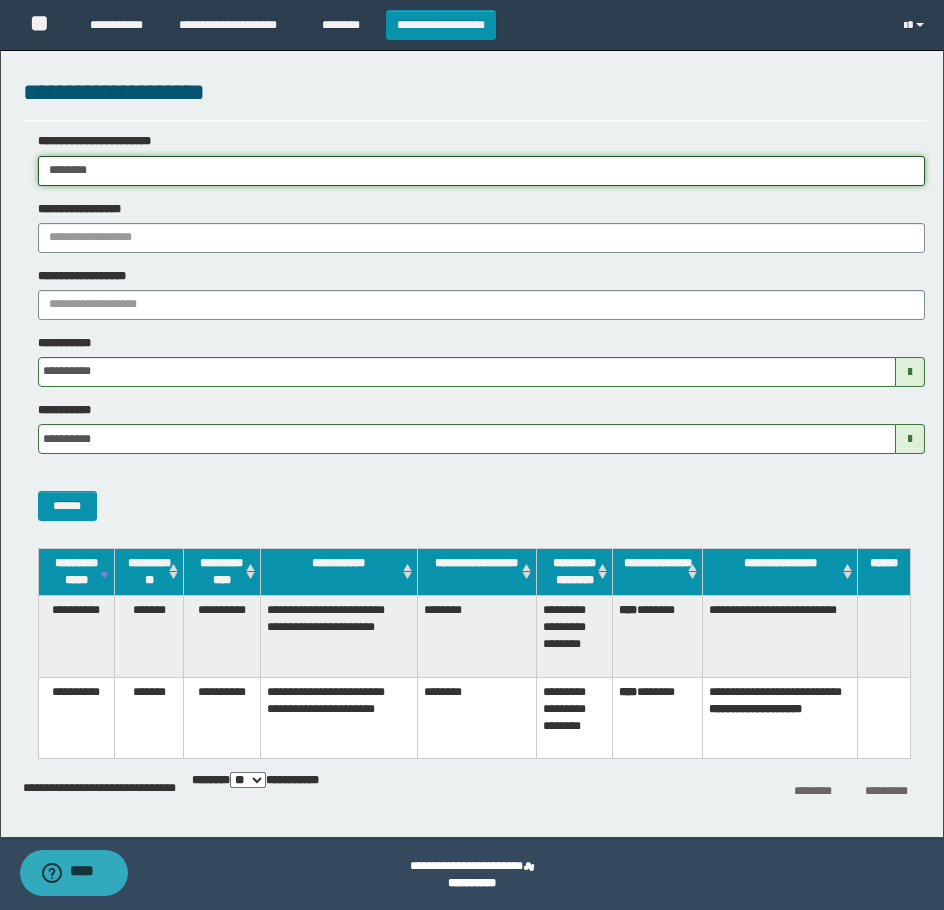 drag, startPoint x: 160, startPoint y: 162, endPoint x: -7, endPoint y: 188, distance: 169.01184 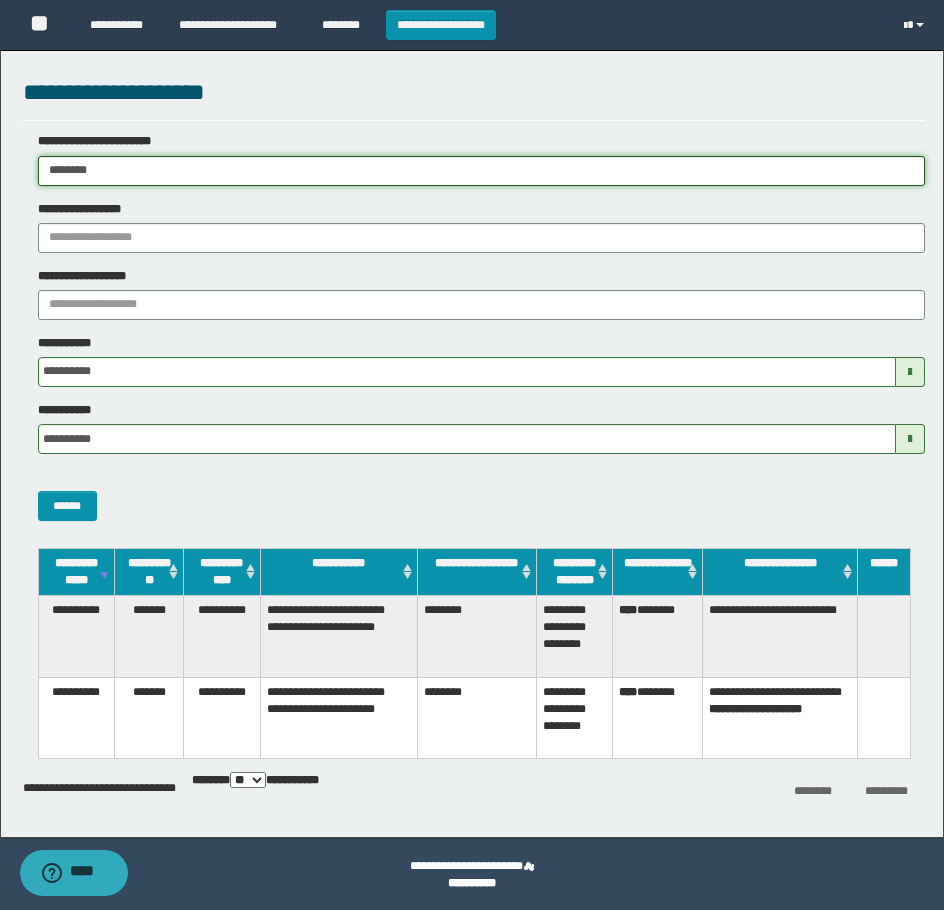 click on "**********" at bounding box center [472, 455] 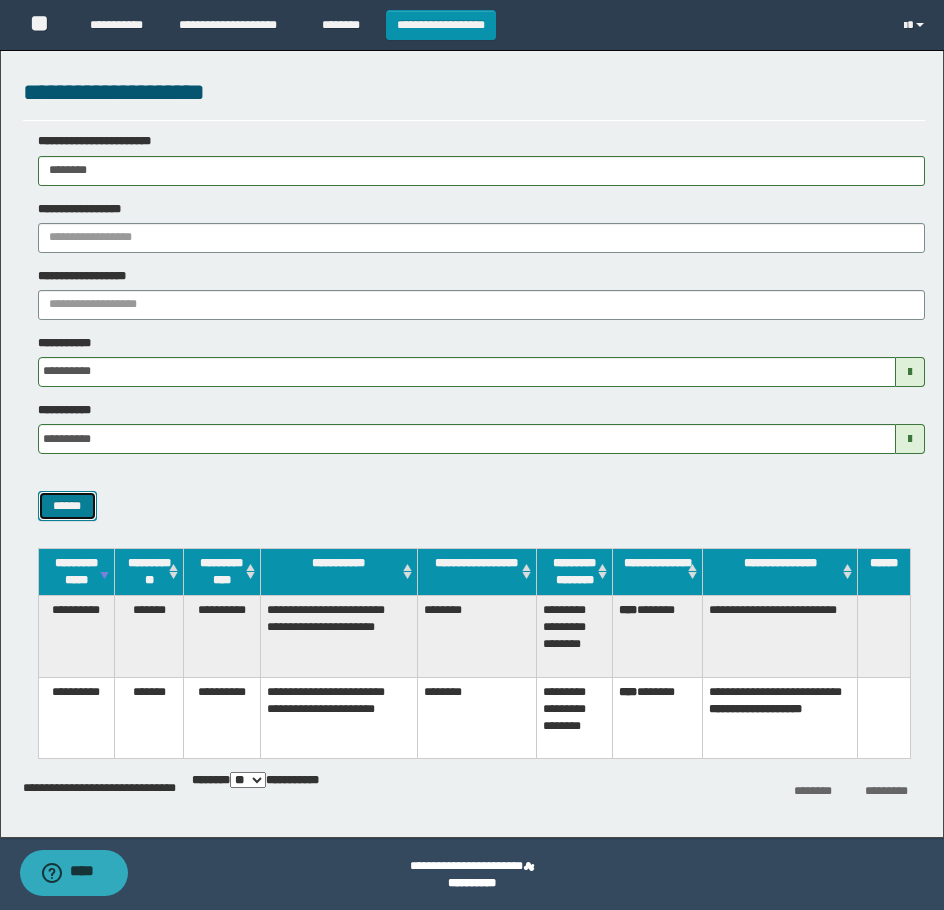 click on "******" at bounding box center [67, 506] 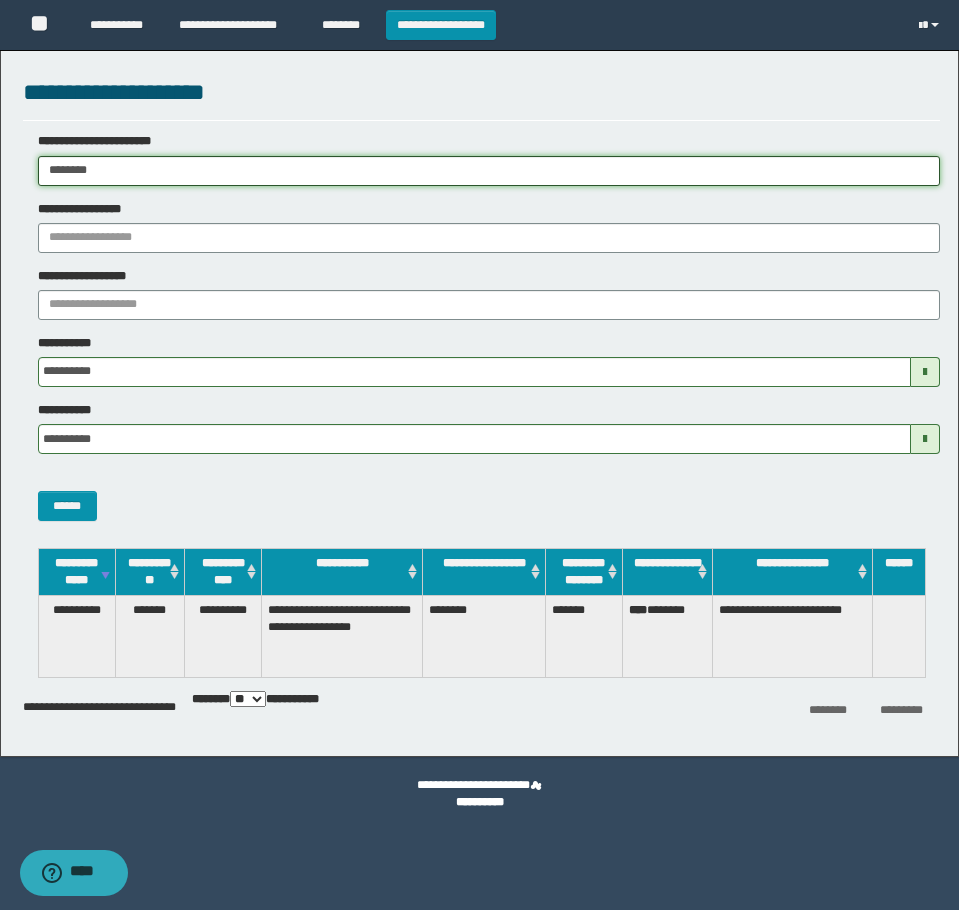 drag, startPoint x: 164, startPoint y: 159, endPoint x: -7, endPoint y: 146, distance: 171.49344 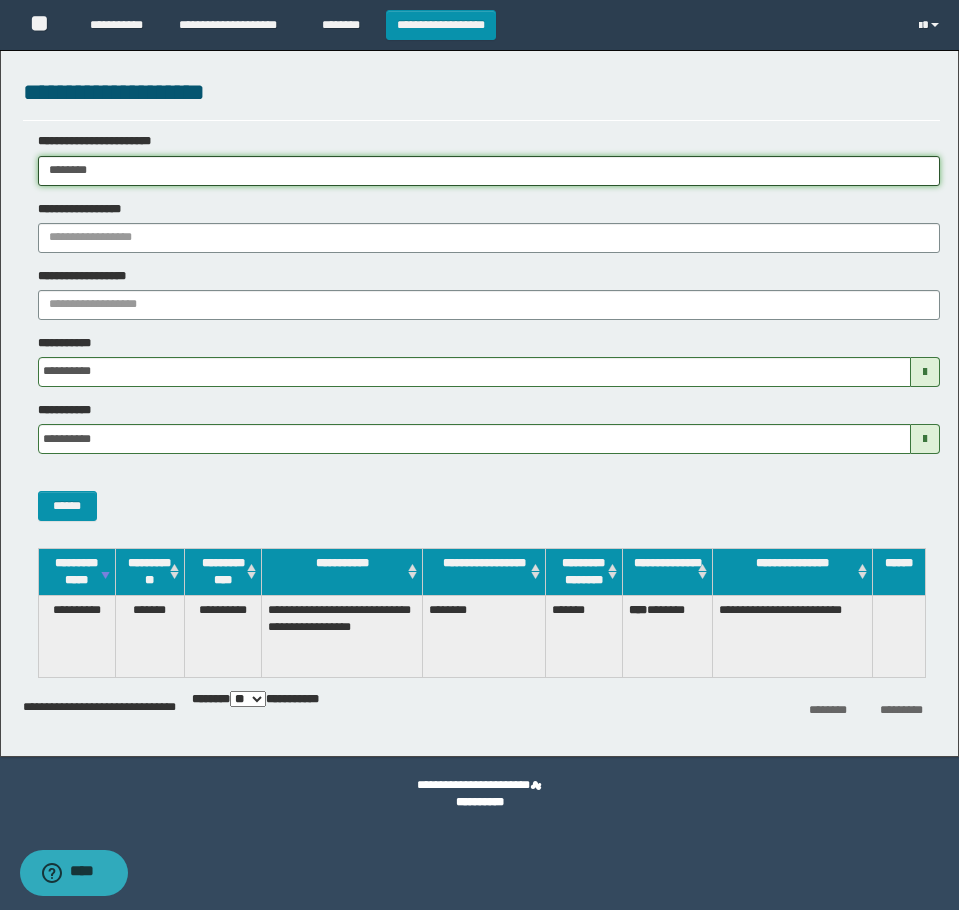 click on "**********" at bounding box center (479, 455) 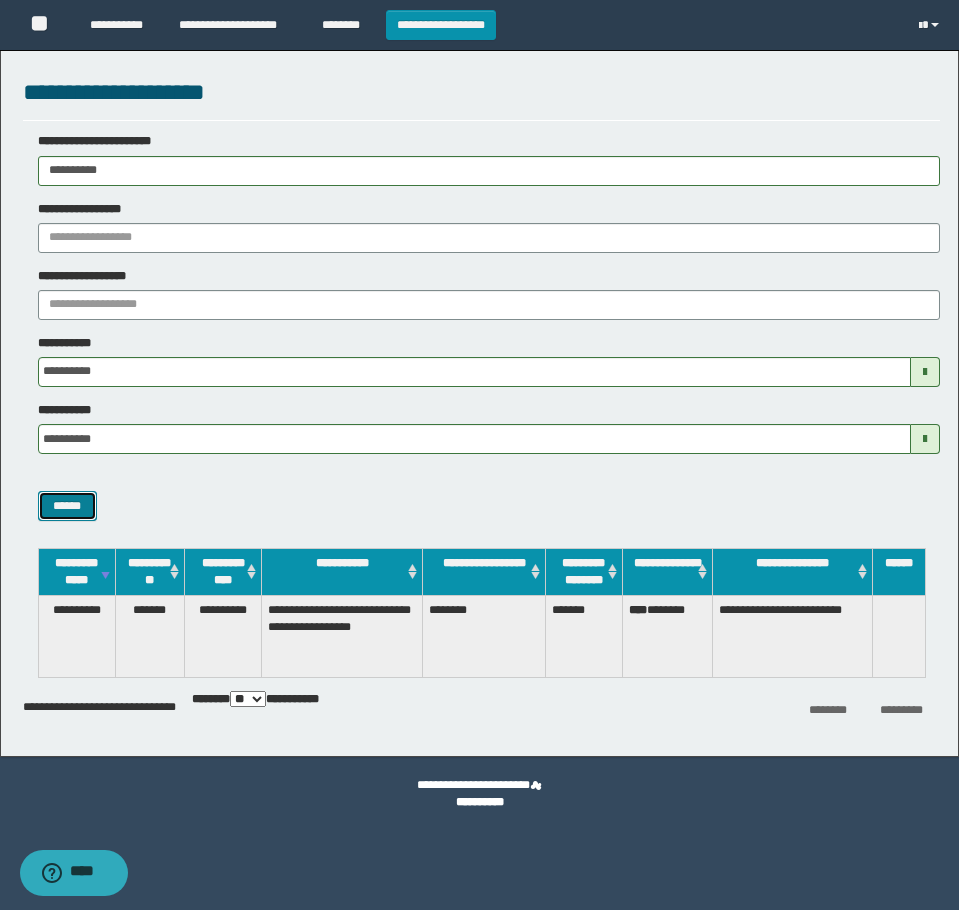 click on "******" at bounding box center (67, 506) 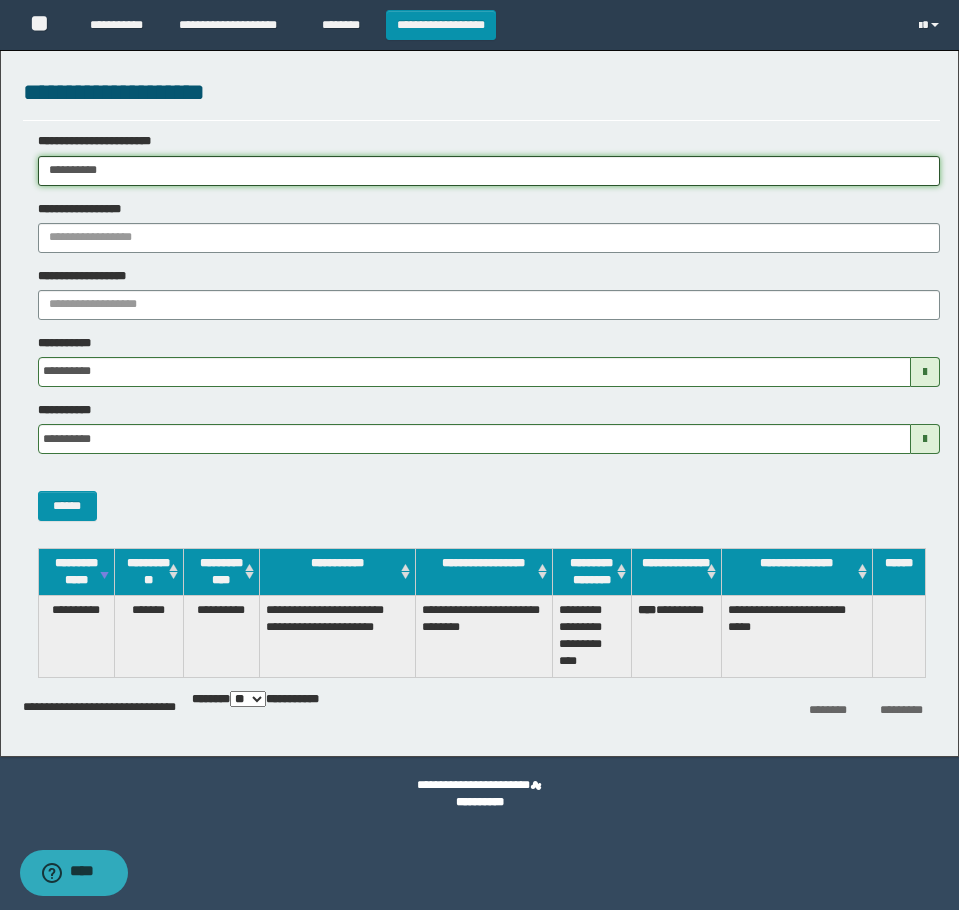 drag, startPoint x: 170, startPoint y: 174, endPoint x: -7, endPoint y: 173, distance: 177.00282 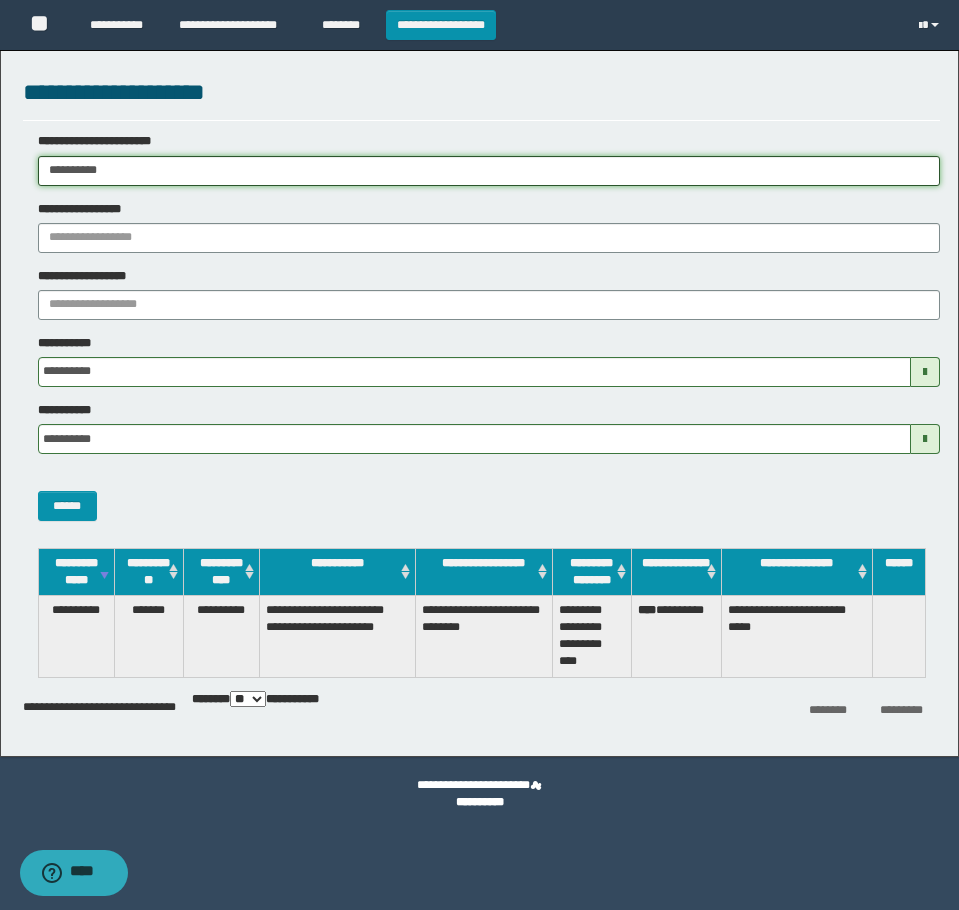 click on "**********" at bounding box center [479, 455] 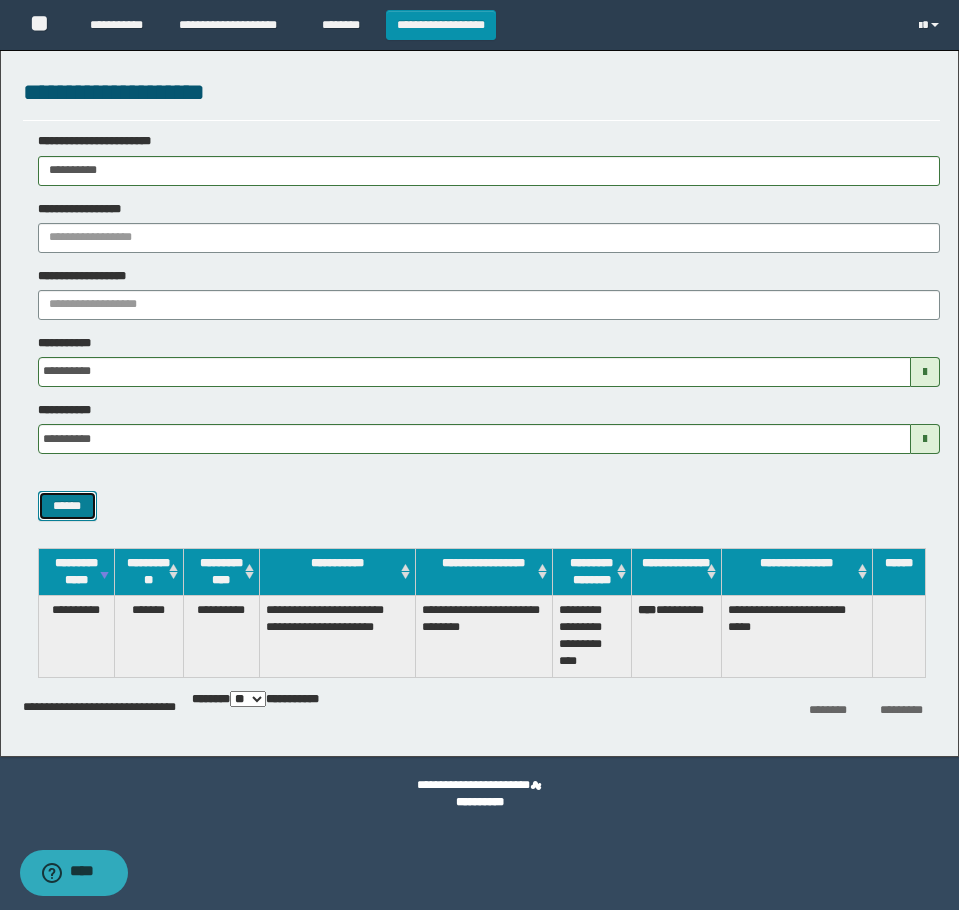 click on "******" at bounding box center [67, 506] 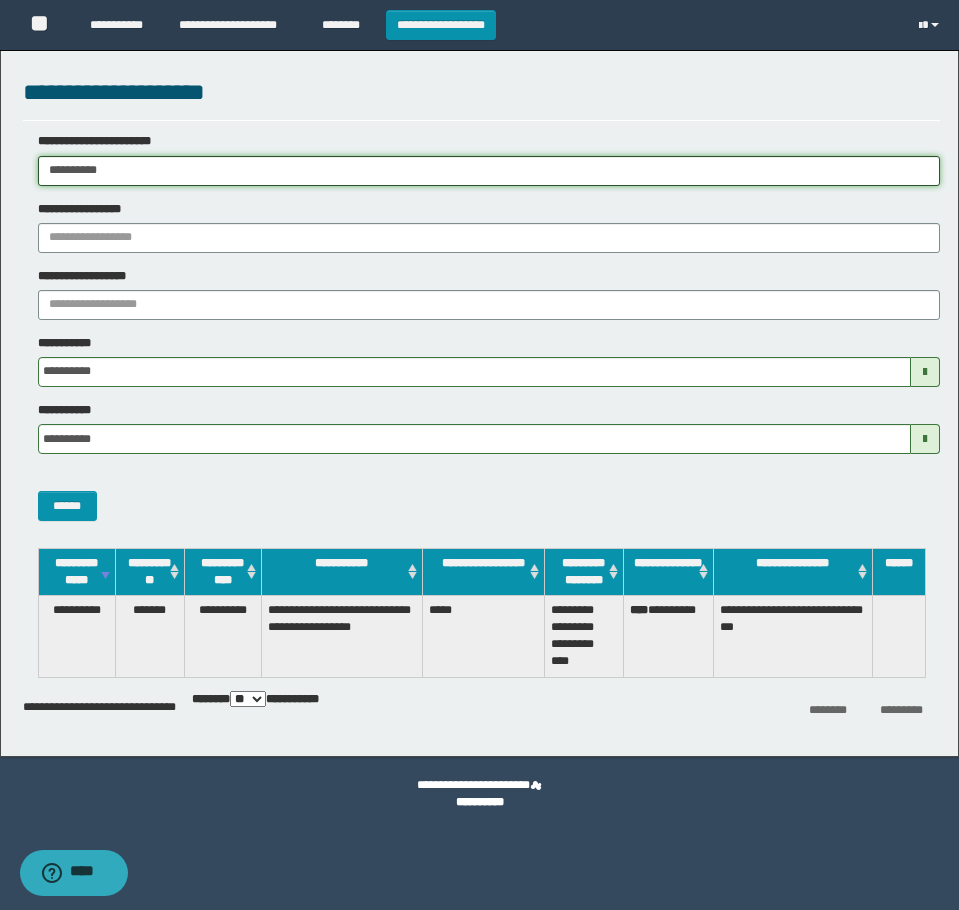drag, startPoint x: 202, startPoint y: 172, endPoint x: -7, endPoint y: 206, distance: 211.7475 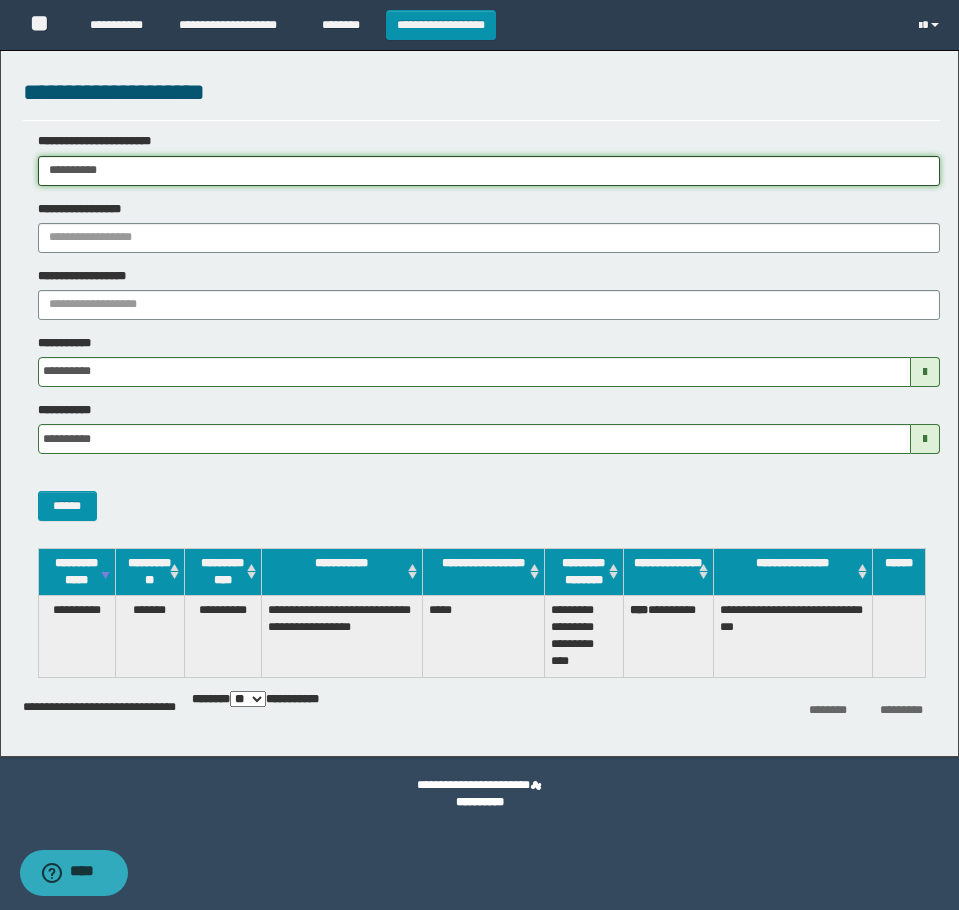 click on "**********" at bounding box center [479, 455] 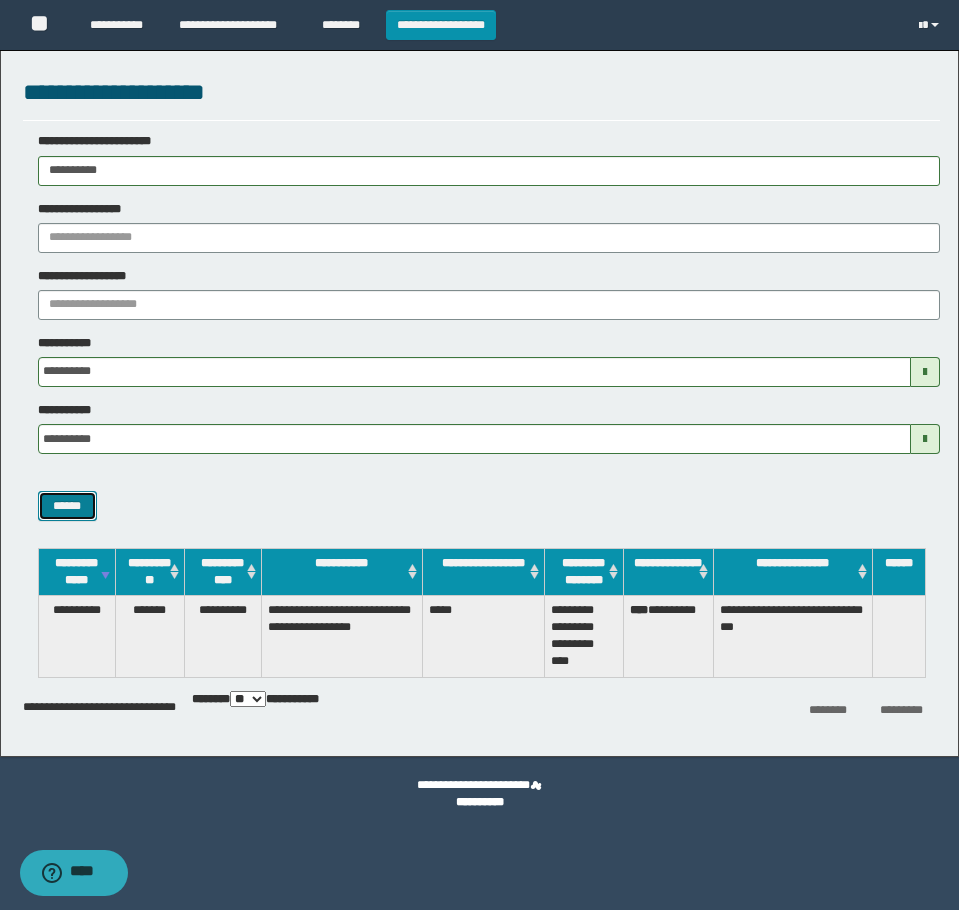 click on "******" at bounding box center (67, 506) 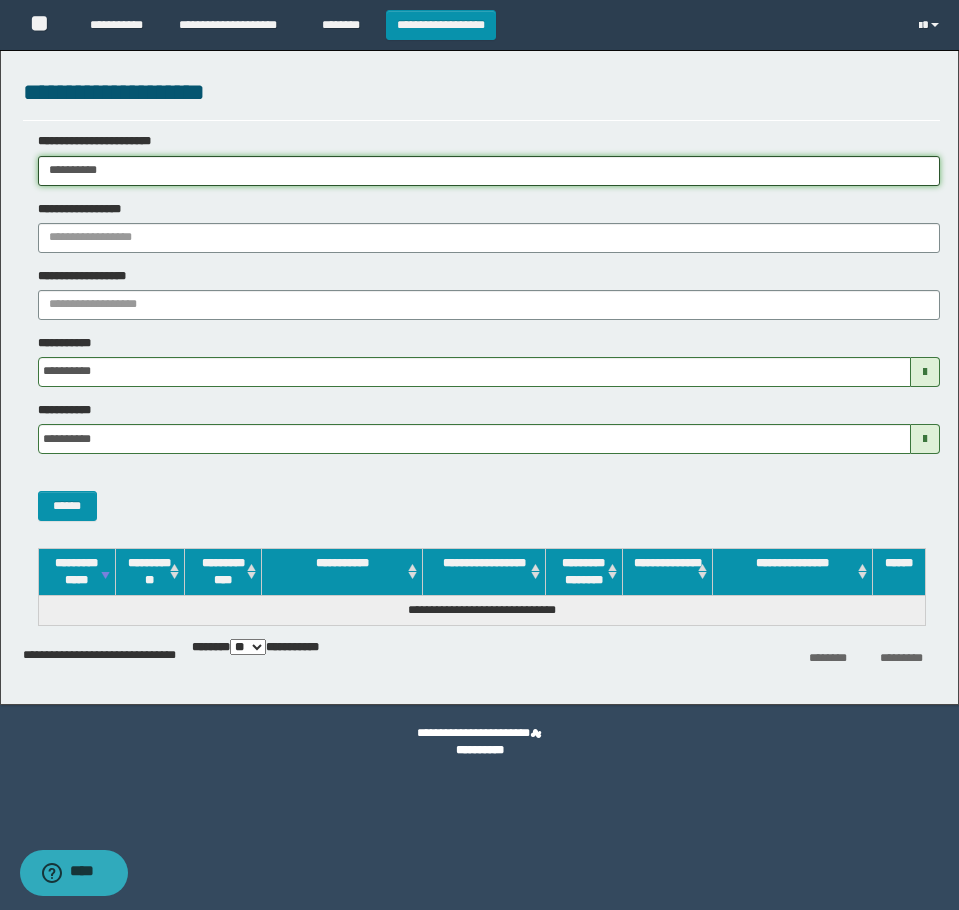 drag, startPoint x: 150, startPoint y: 174, endPoint x: -7, endPoint y: 183, distance: 157.25775 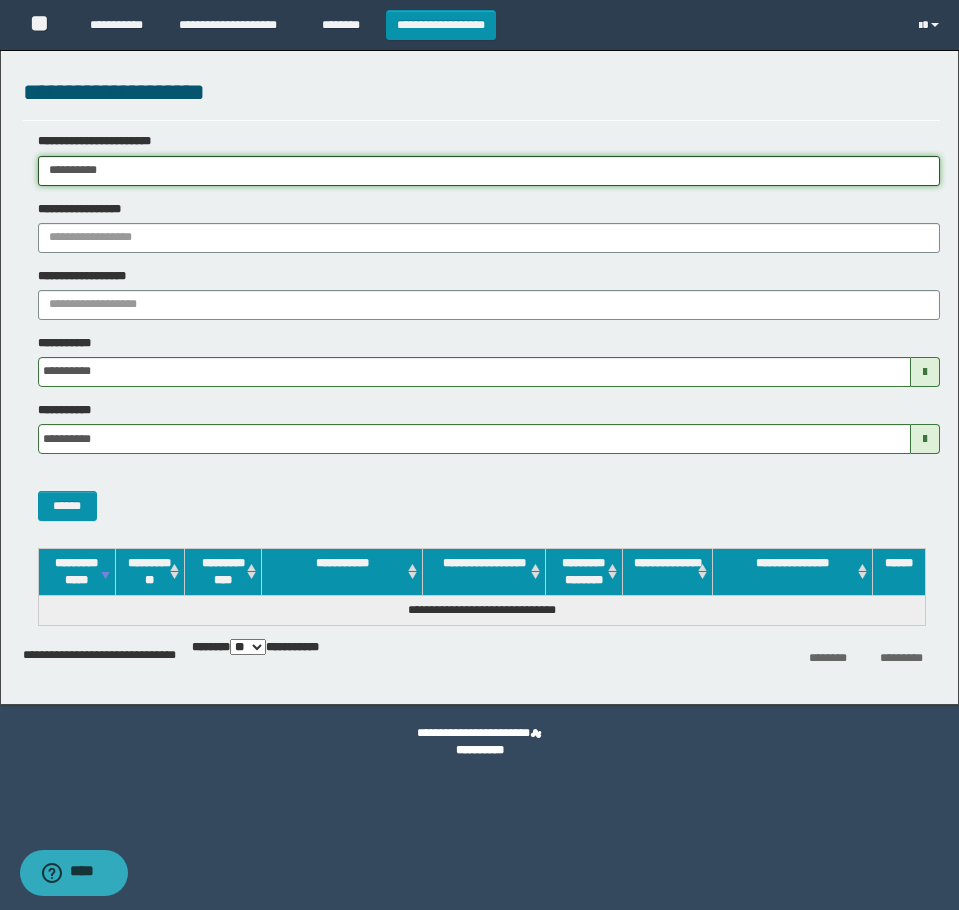 click on "**********" at bounding box center [479, 455] 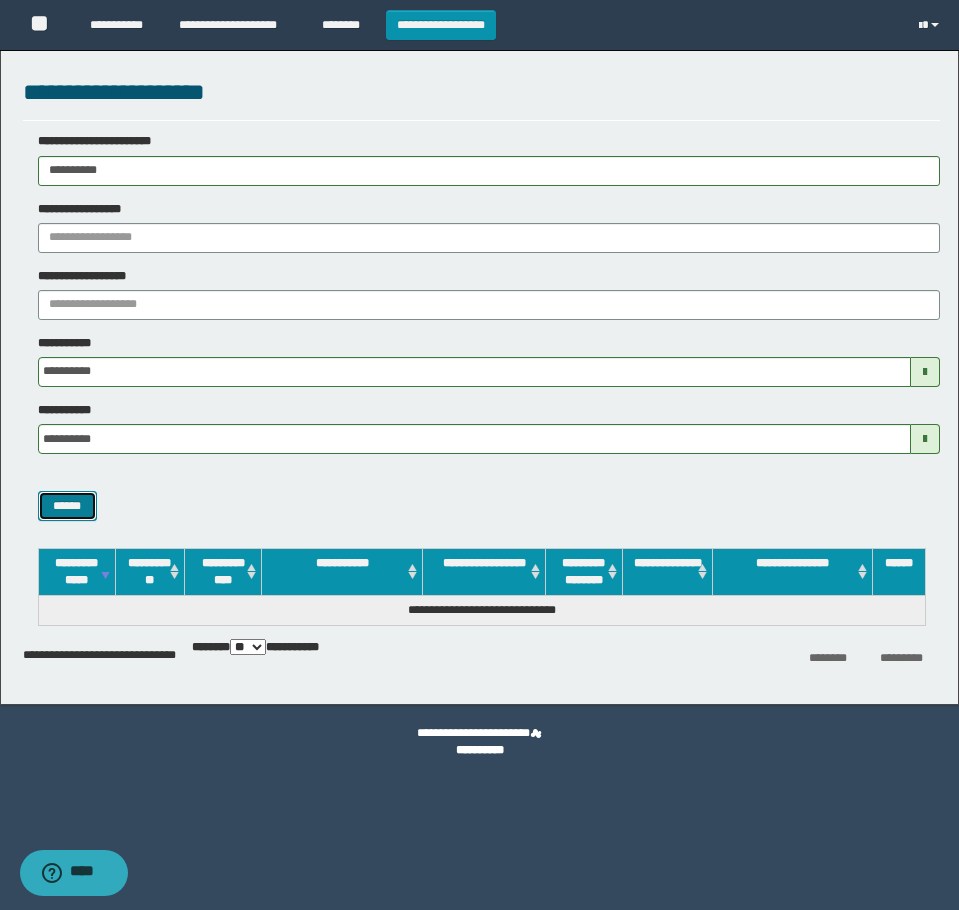 click on "******" at bounding box center (67, 506) 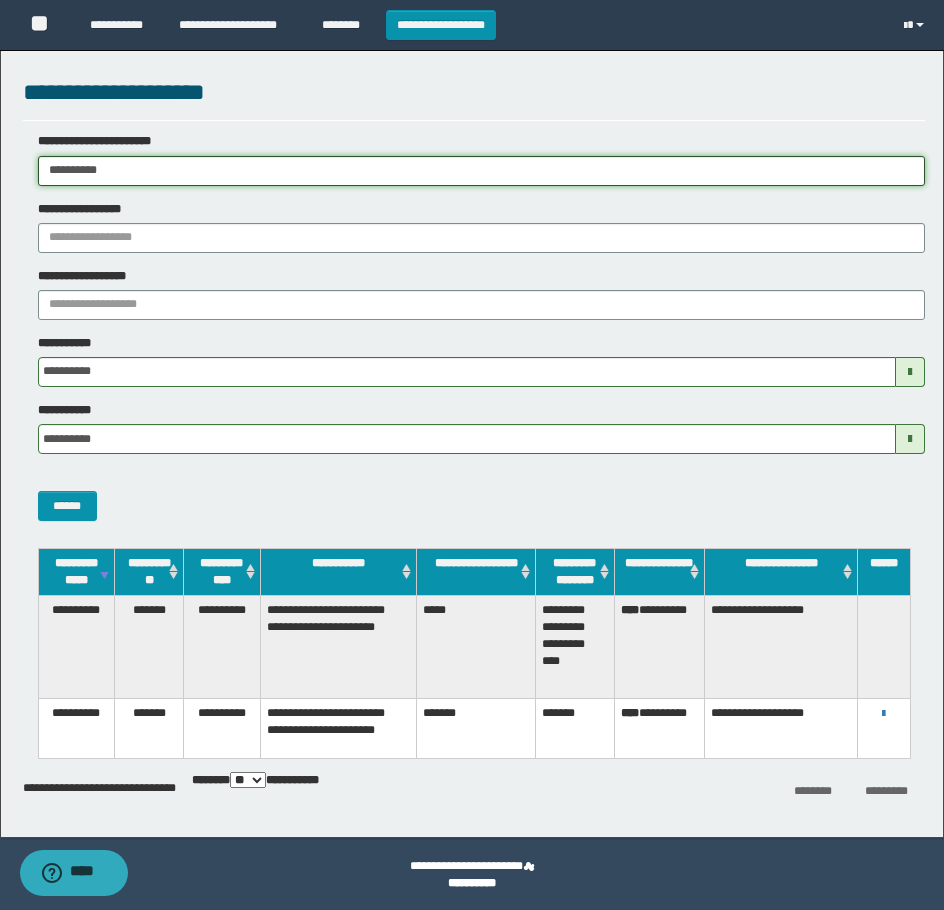 drag, startPoint x: 188, startPoint y: 185, endPoint x: -7, endPoint y: 194, distance: 195.20758 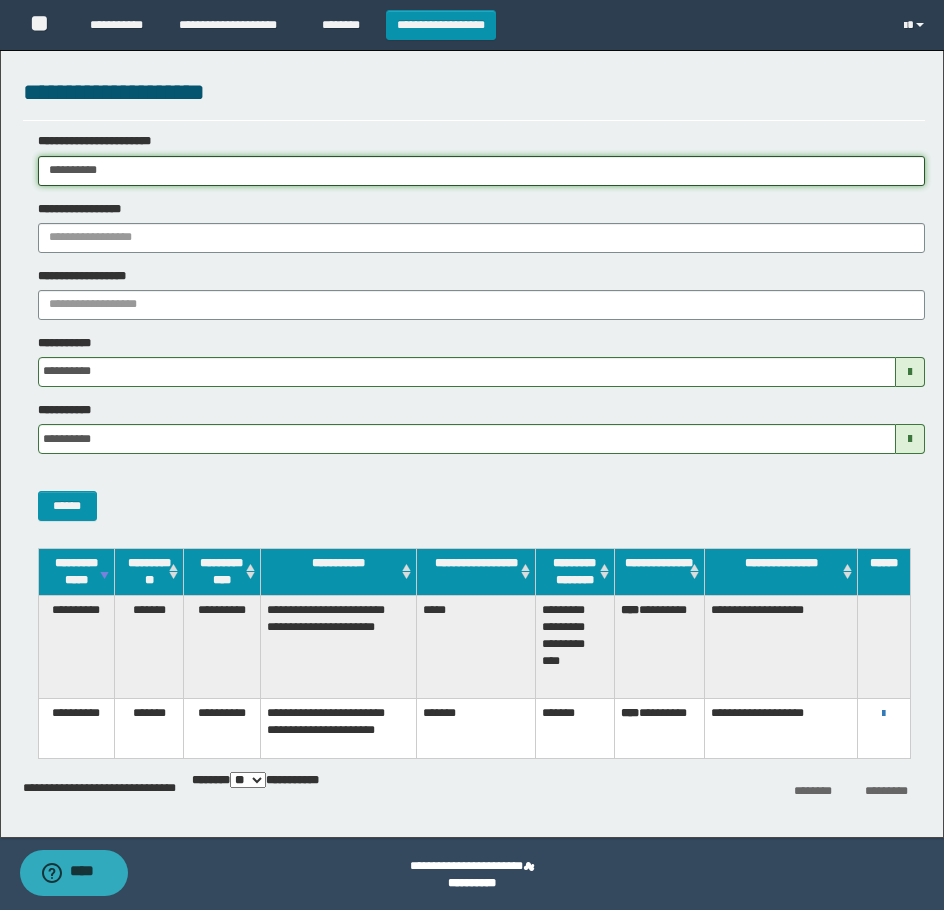 click on "**********" at bounding box center (472, 455) 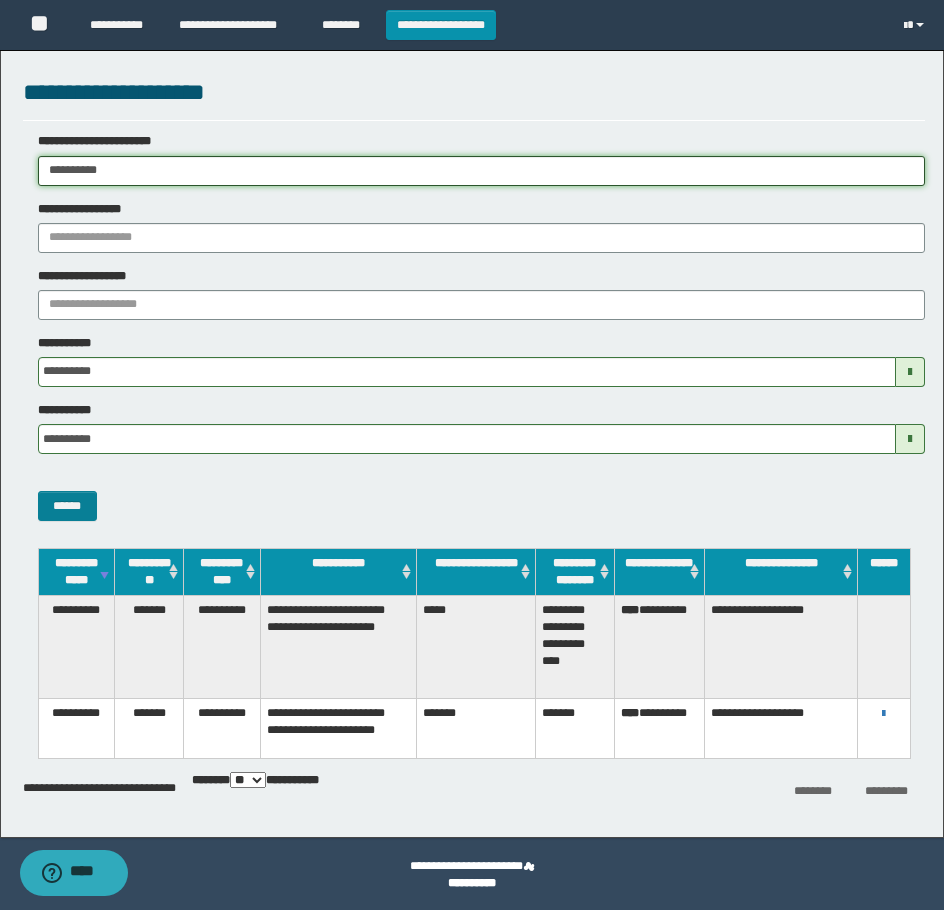 type on "**********" 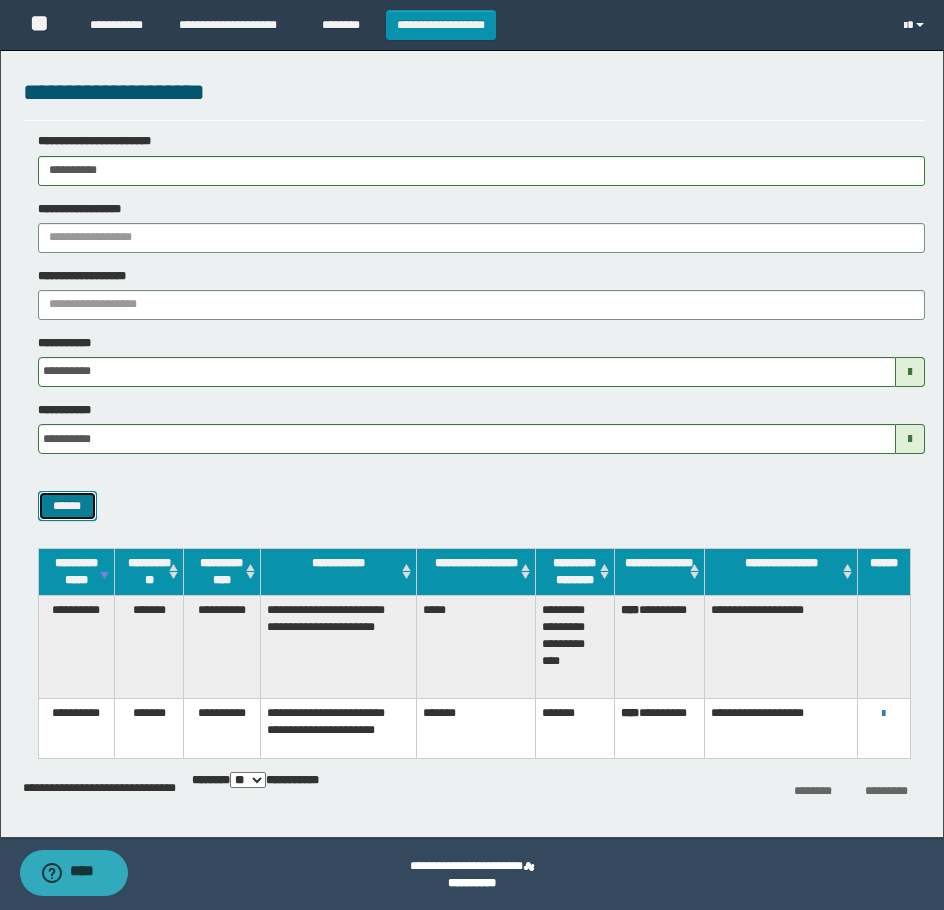 click on "******" at bounding box center (67, 506) 